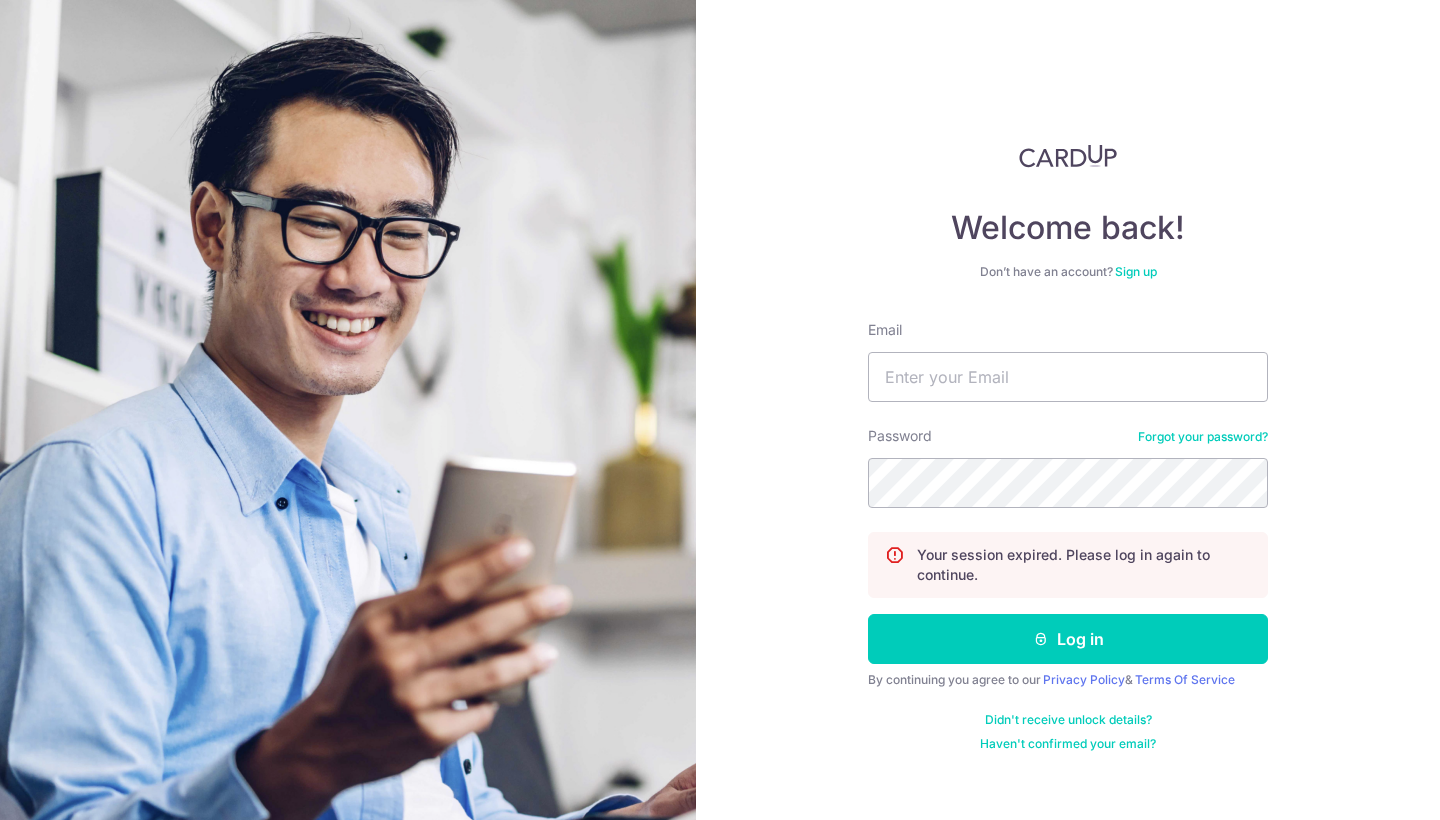 scroll, scrollTop: 0, scrollLeft: 0, axis: both 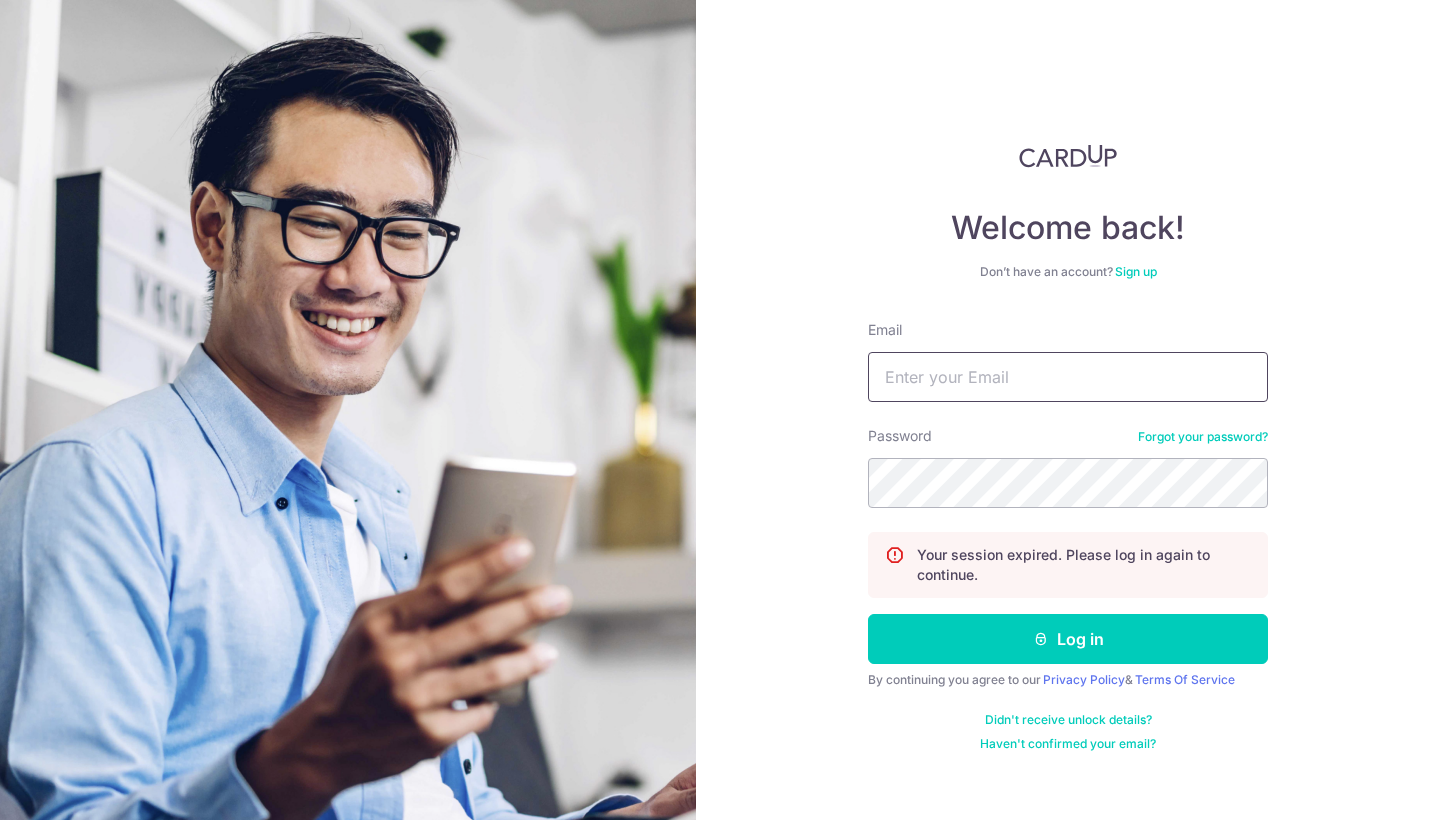 type on "[EMAIL]" 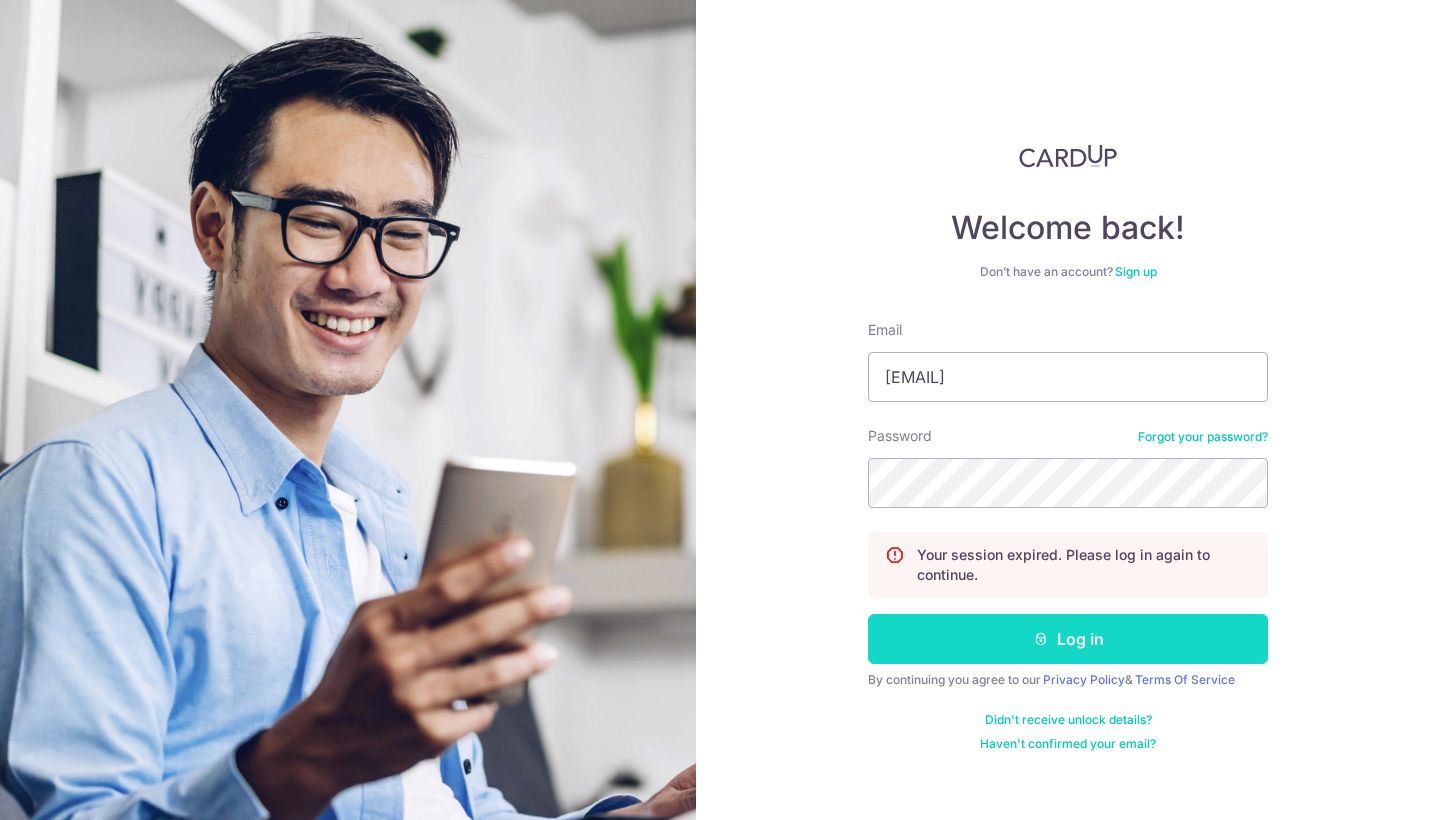click on "Log in" at bounding box center (1068, 639) 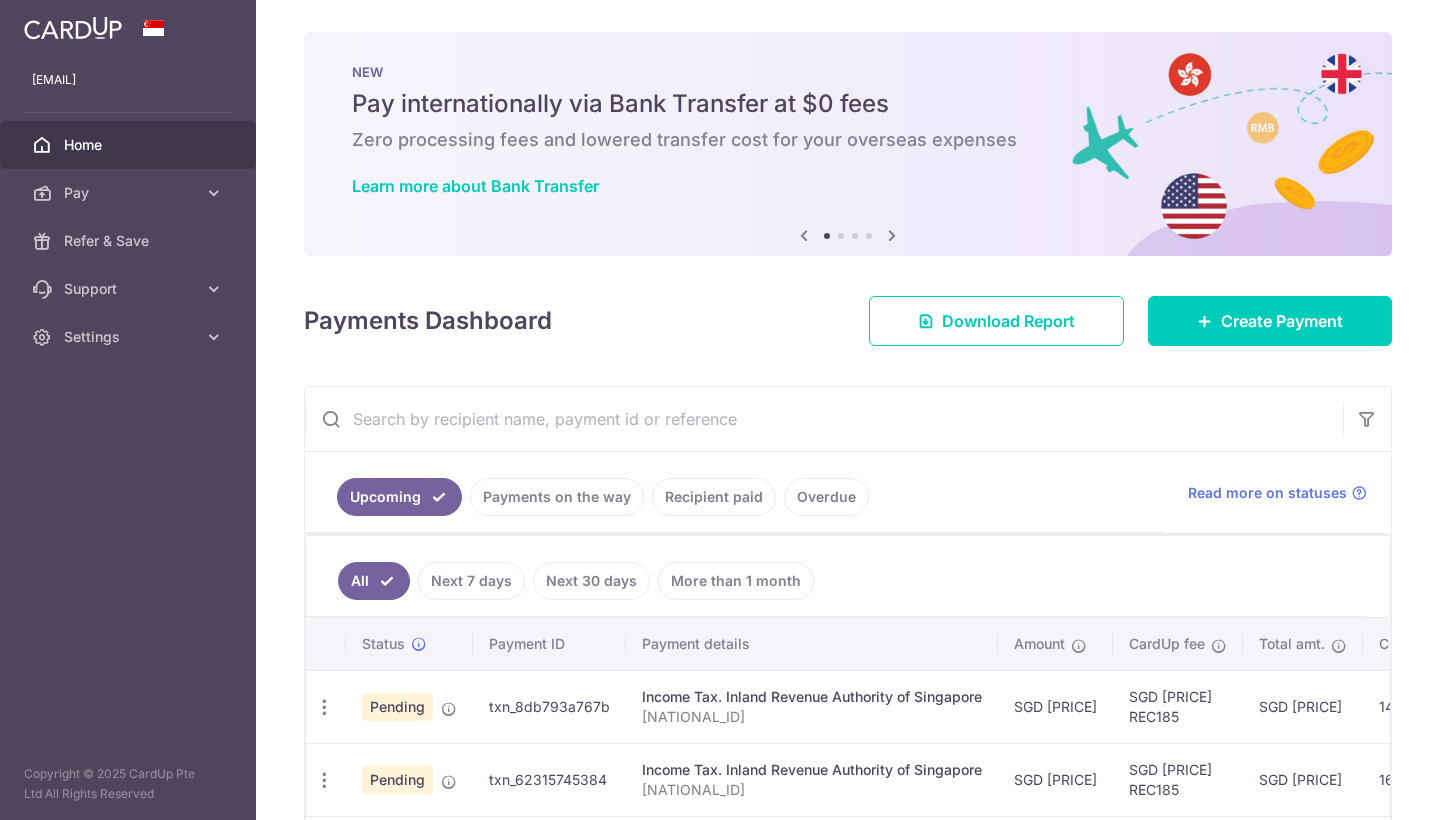 scroll, scrollTop: 0, scrollLeft: 0, axis: both 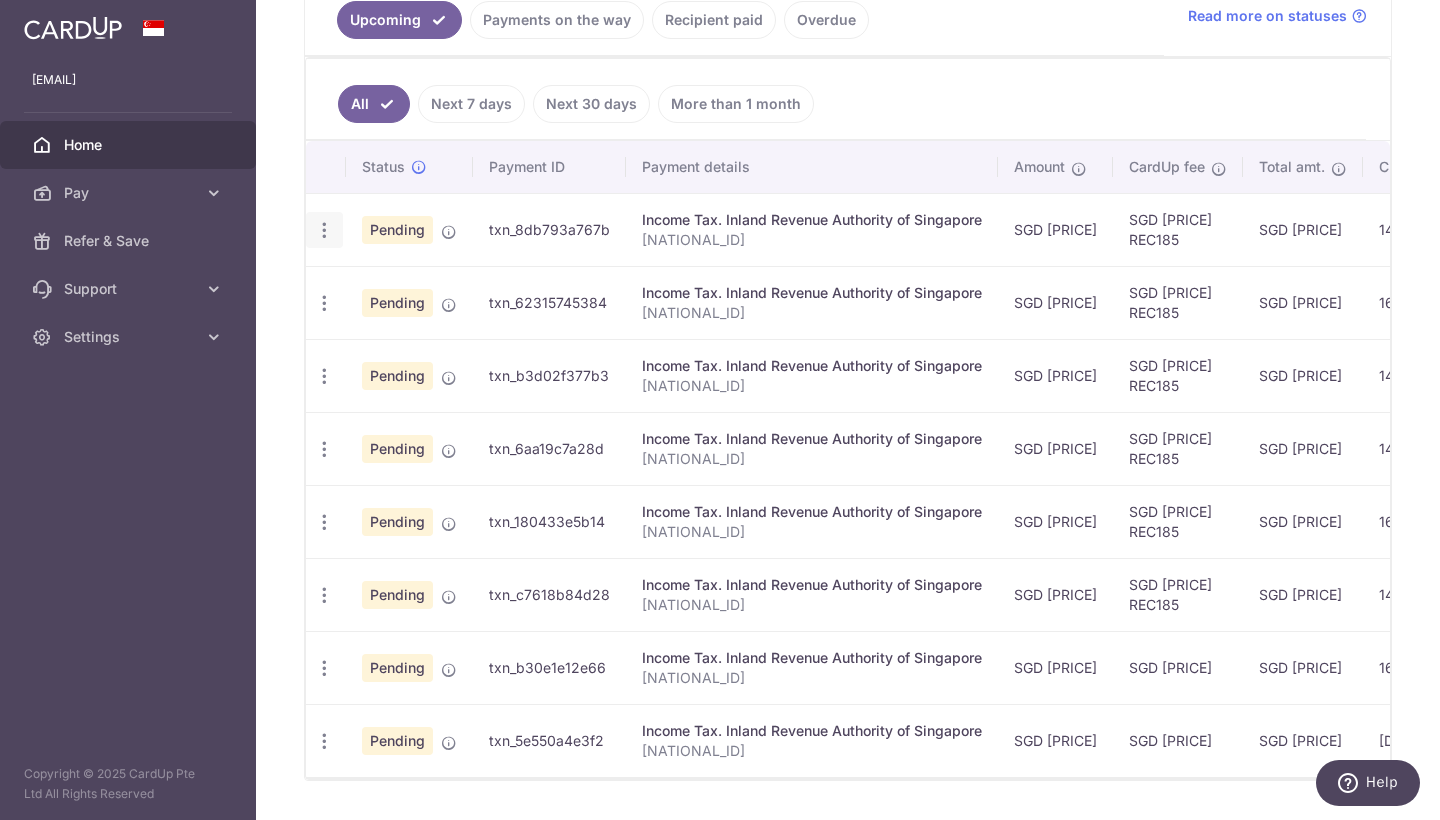 click on "Update payment
Cancel payment" at bounding box center (324, 230) 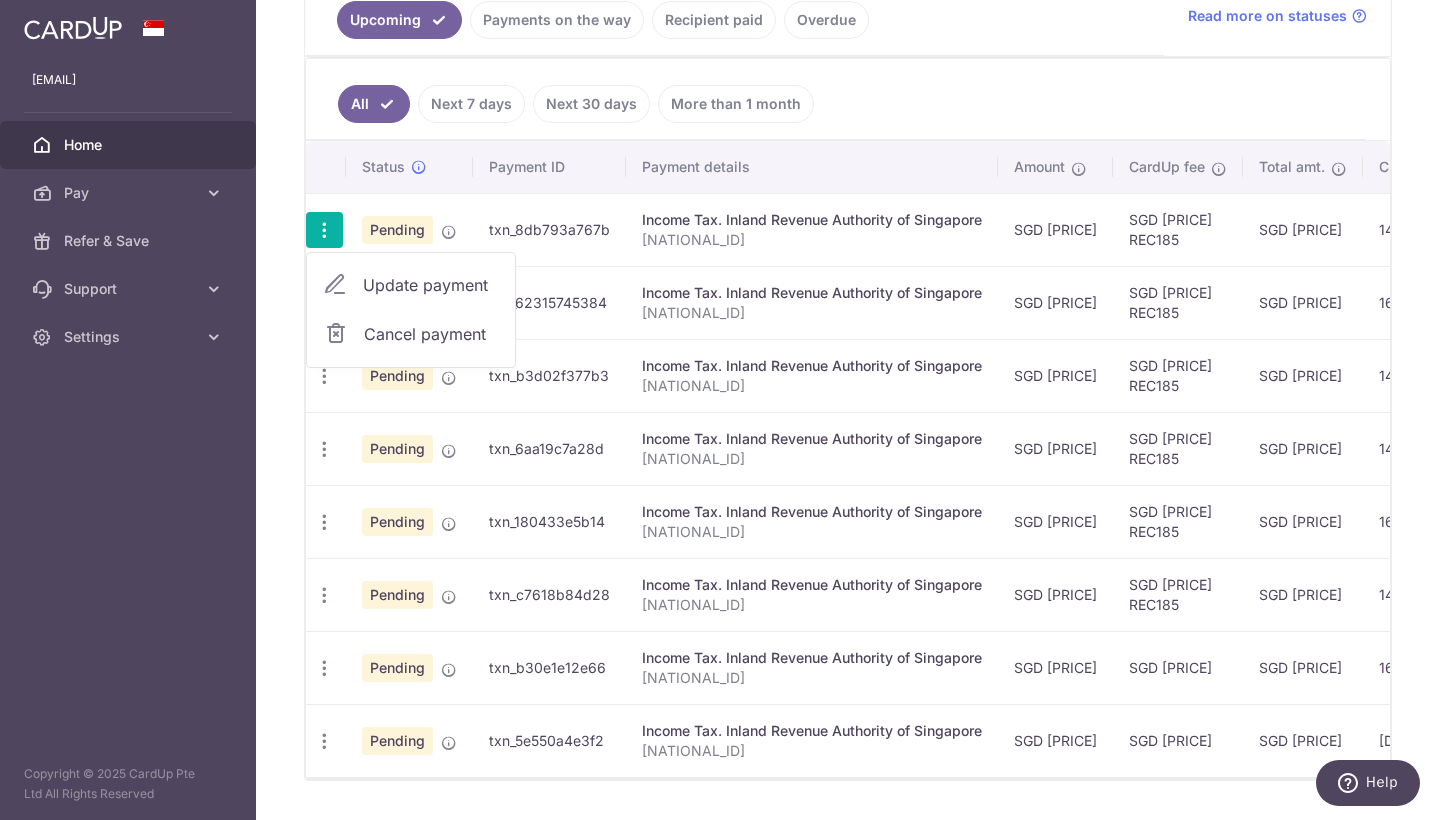click on "Update payment" at bounding box center (431, 285) 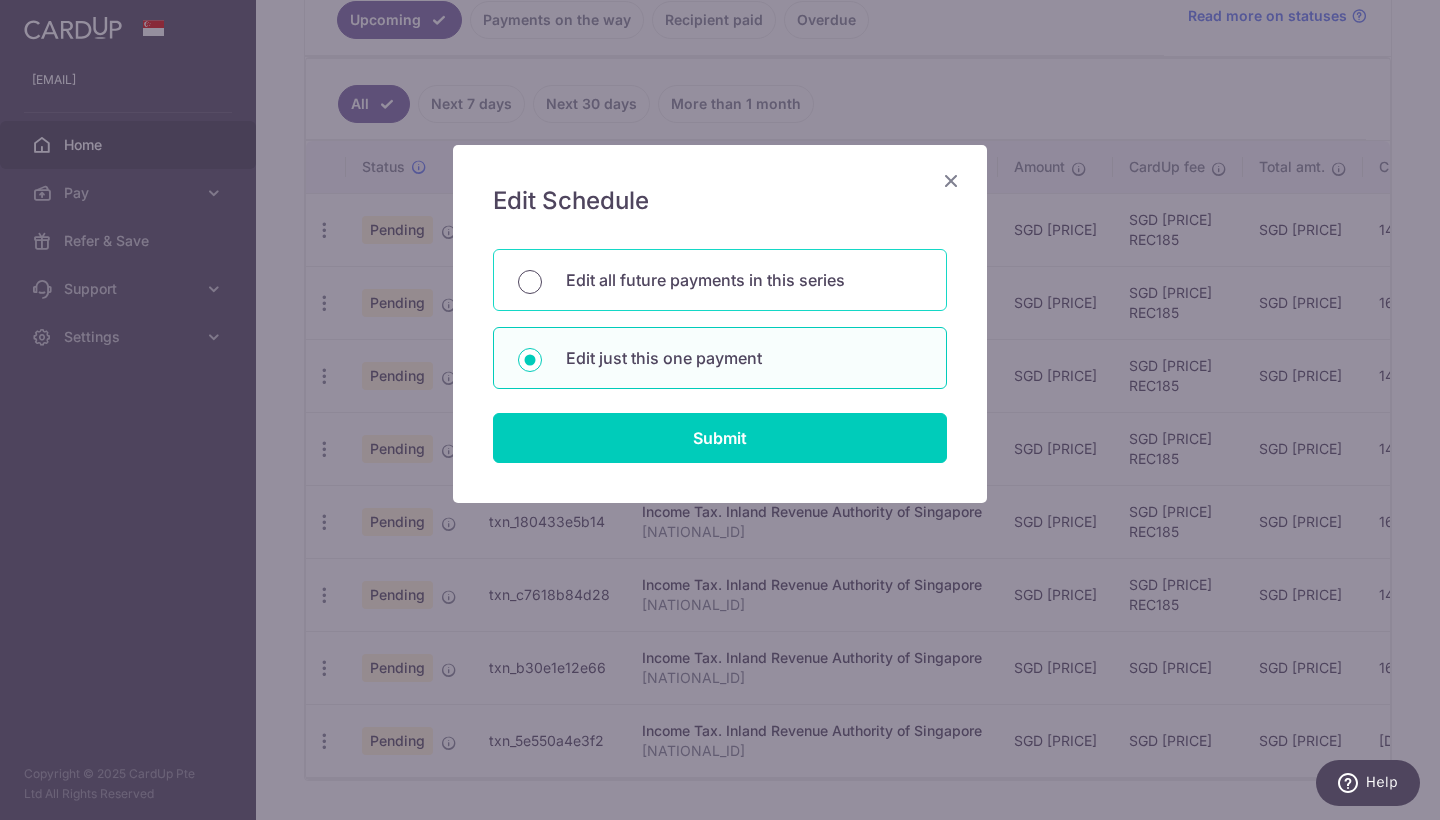 click on "Edit all future payments in this series" at bounding box center [530, 282] 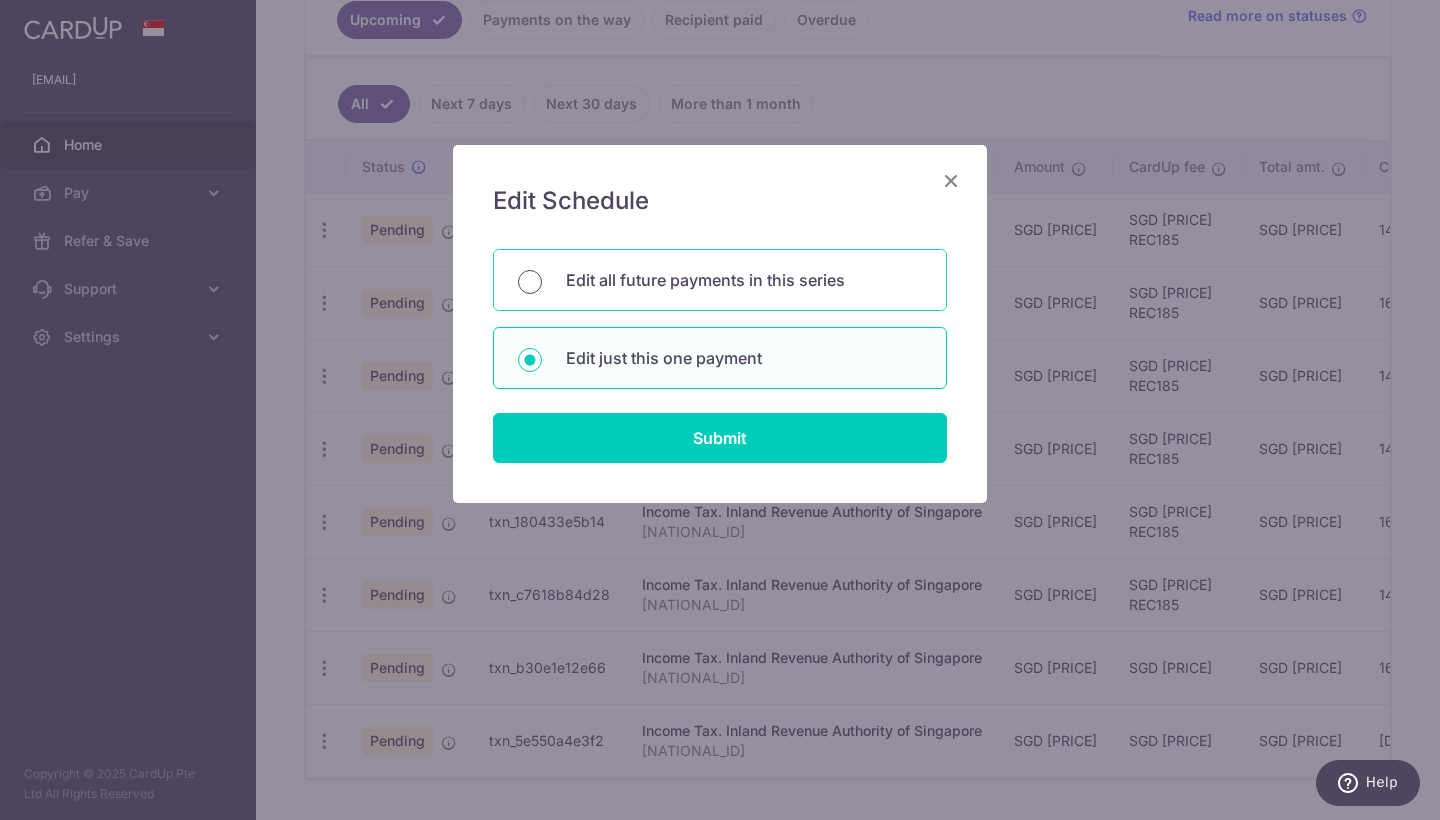 radio on "true" 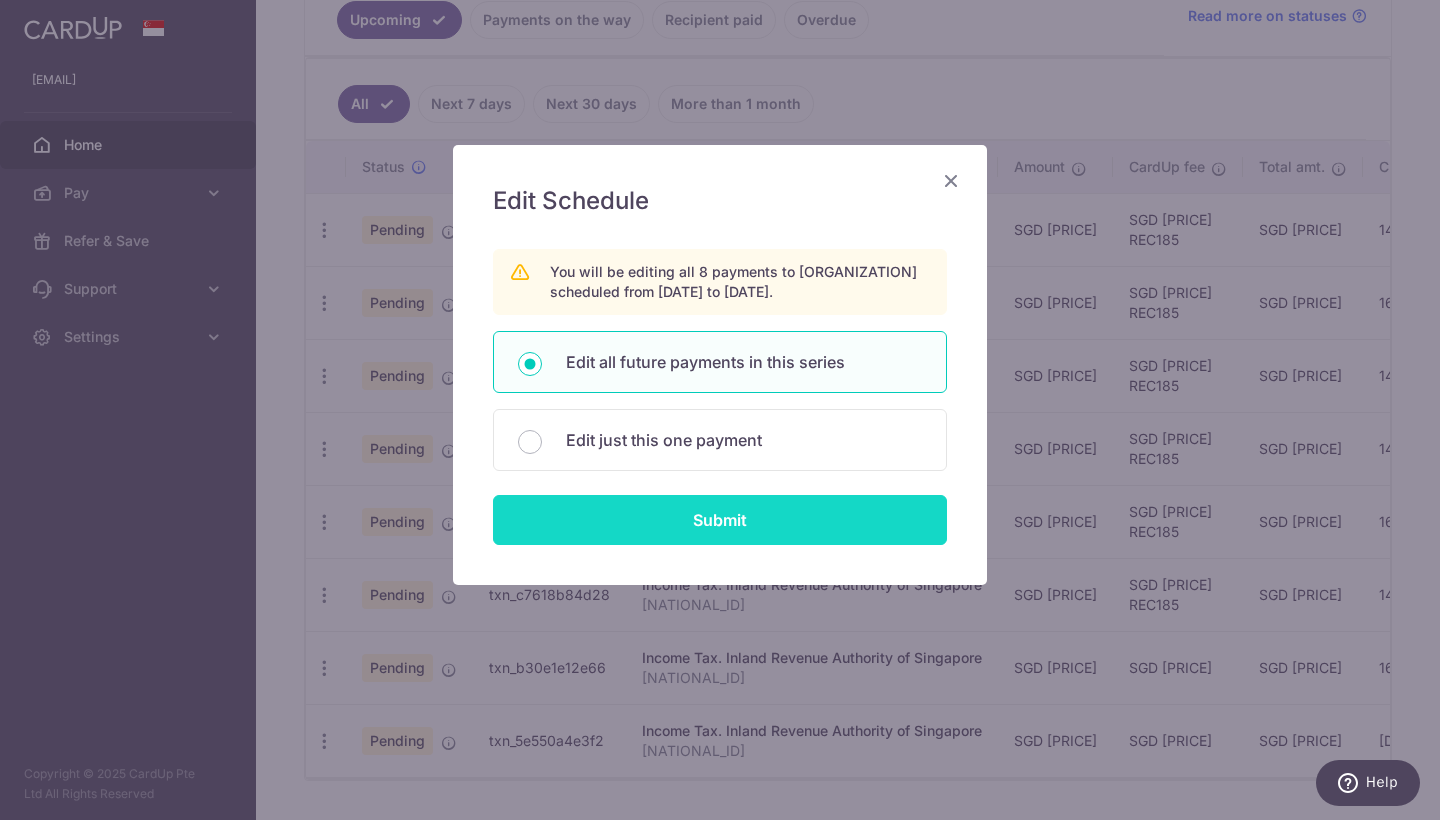 click on "Submit" at bounding box center (720, 520) 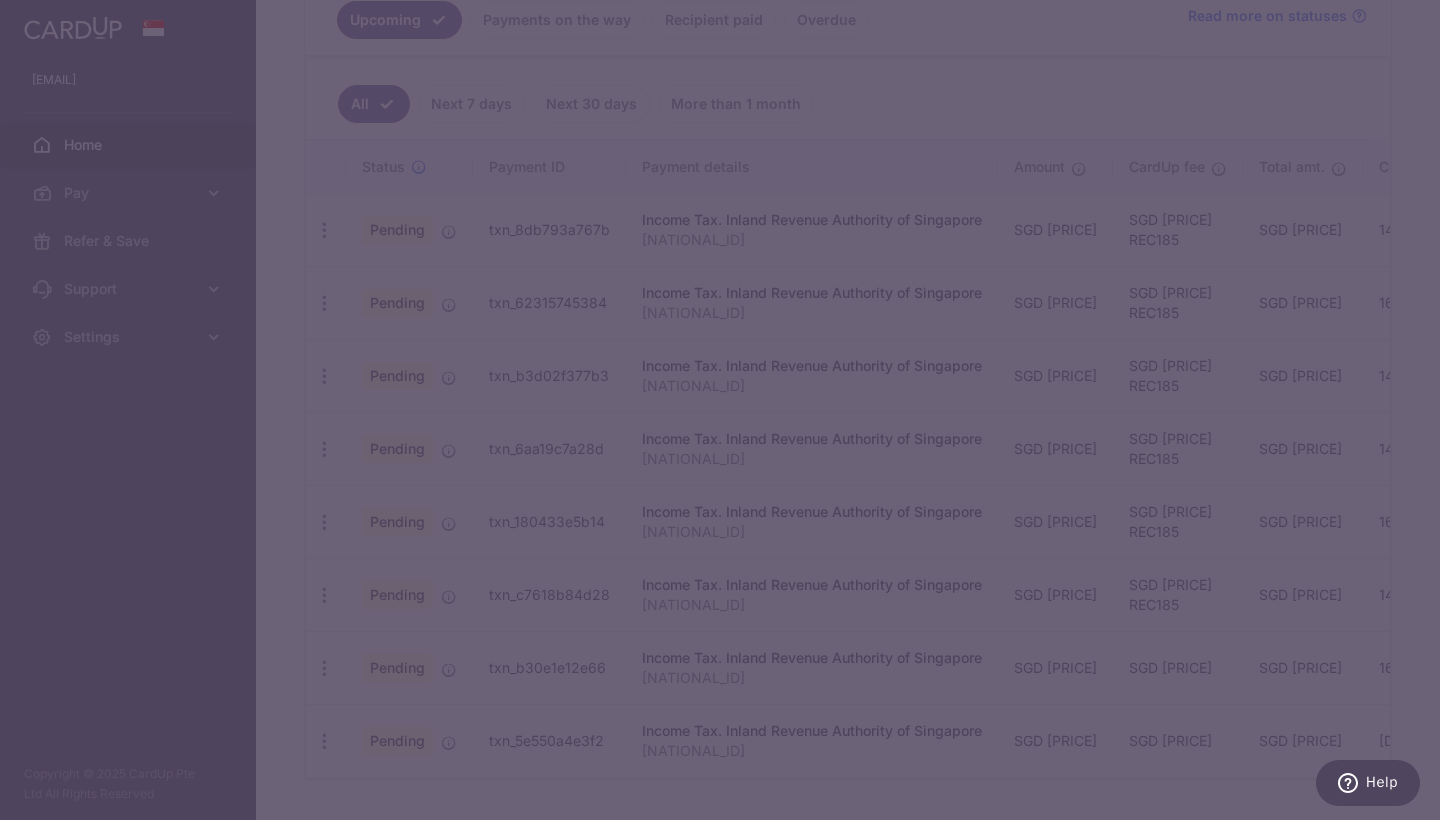 type on "2,473.40" 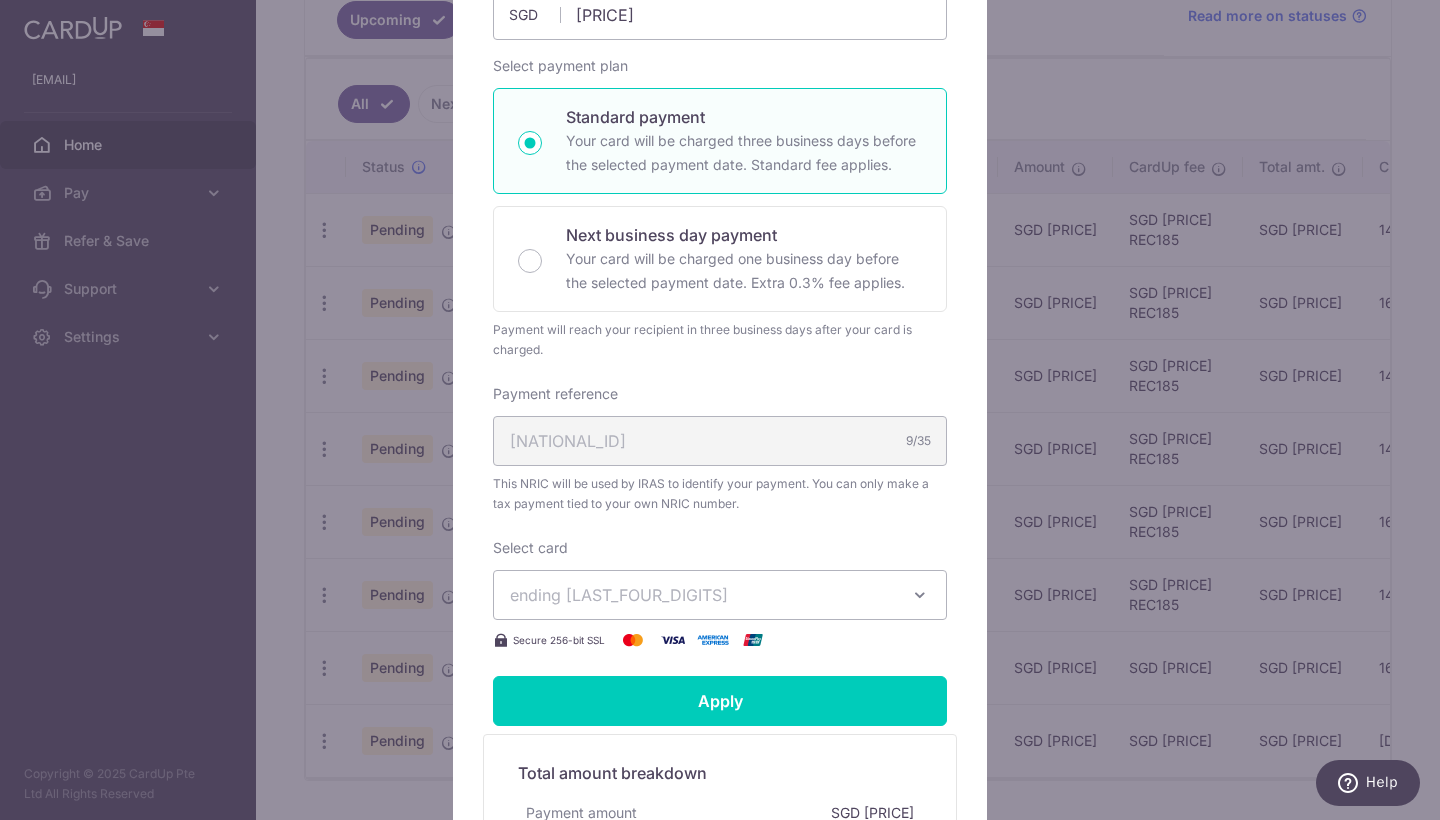 scroll, scrollTop: 323, scrollLeft: 0, axis: vertical 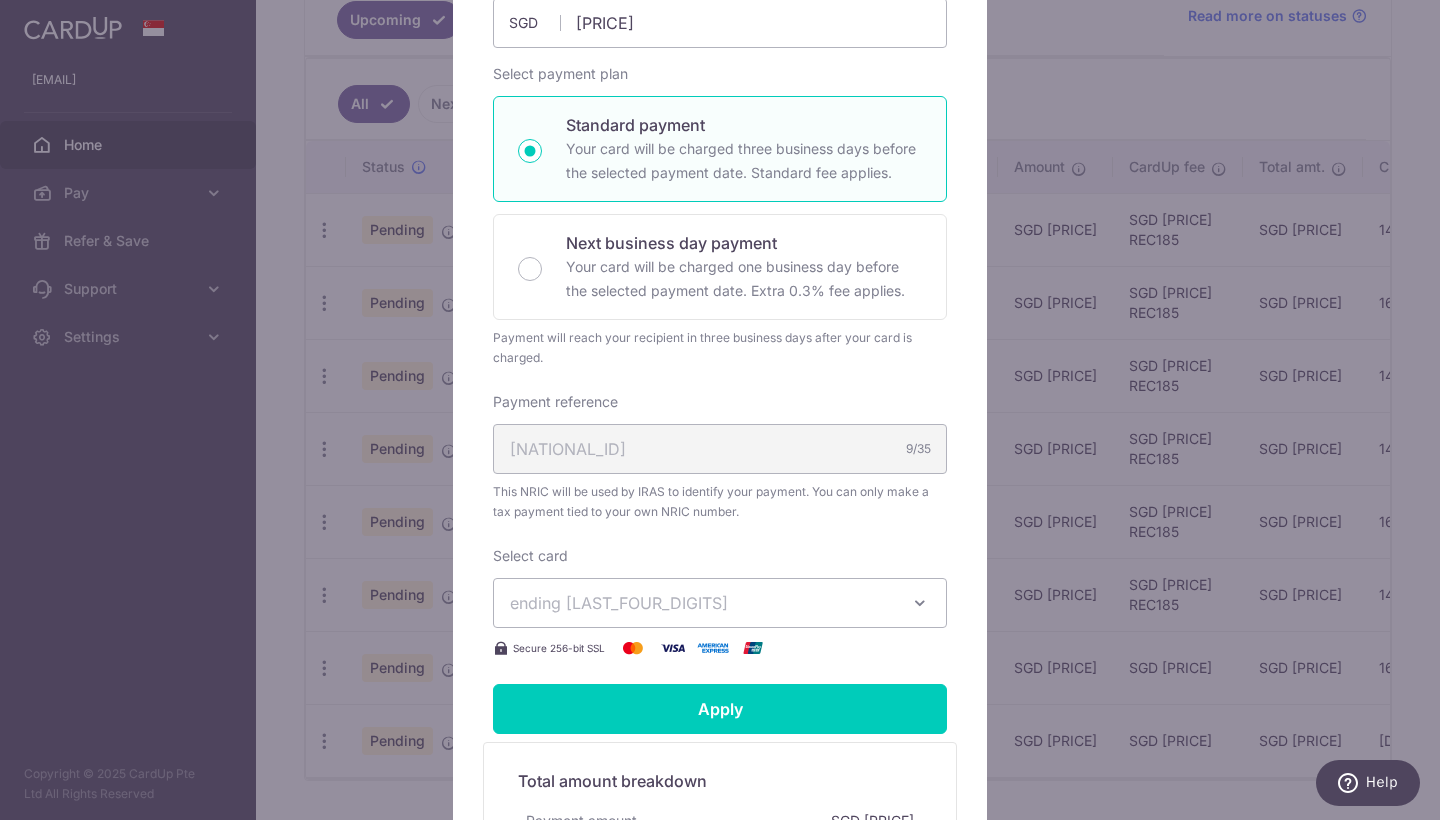 click at bounding box center [920, 603] 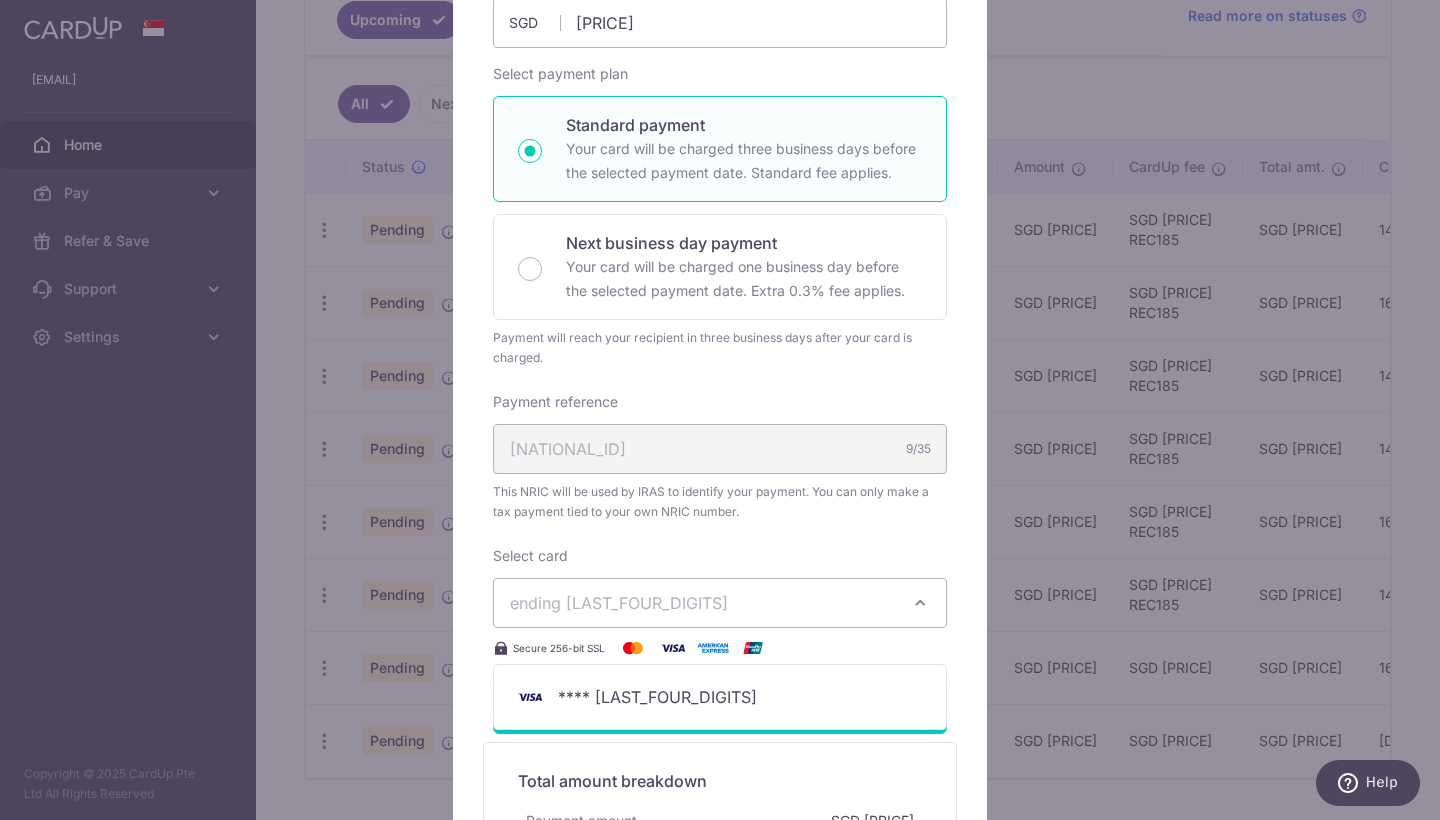 click at bounding box center (920, 603) 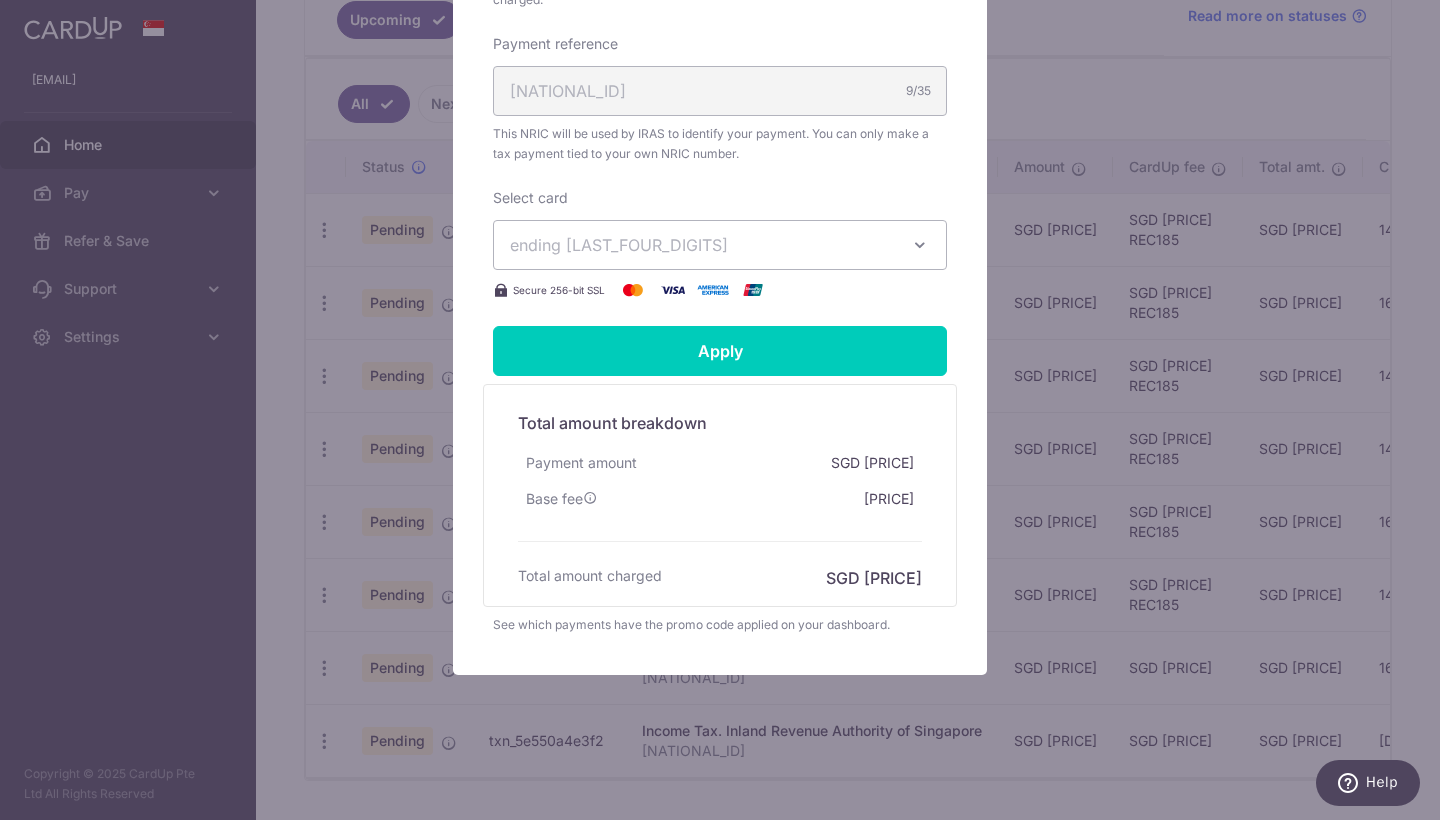 scroll, scrollTop: 701, scrollLeft: 0, axis: vertical 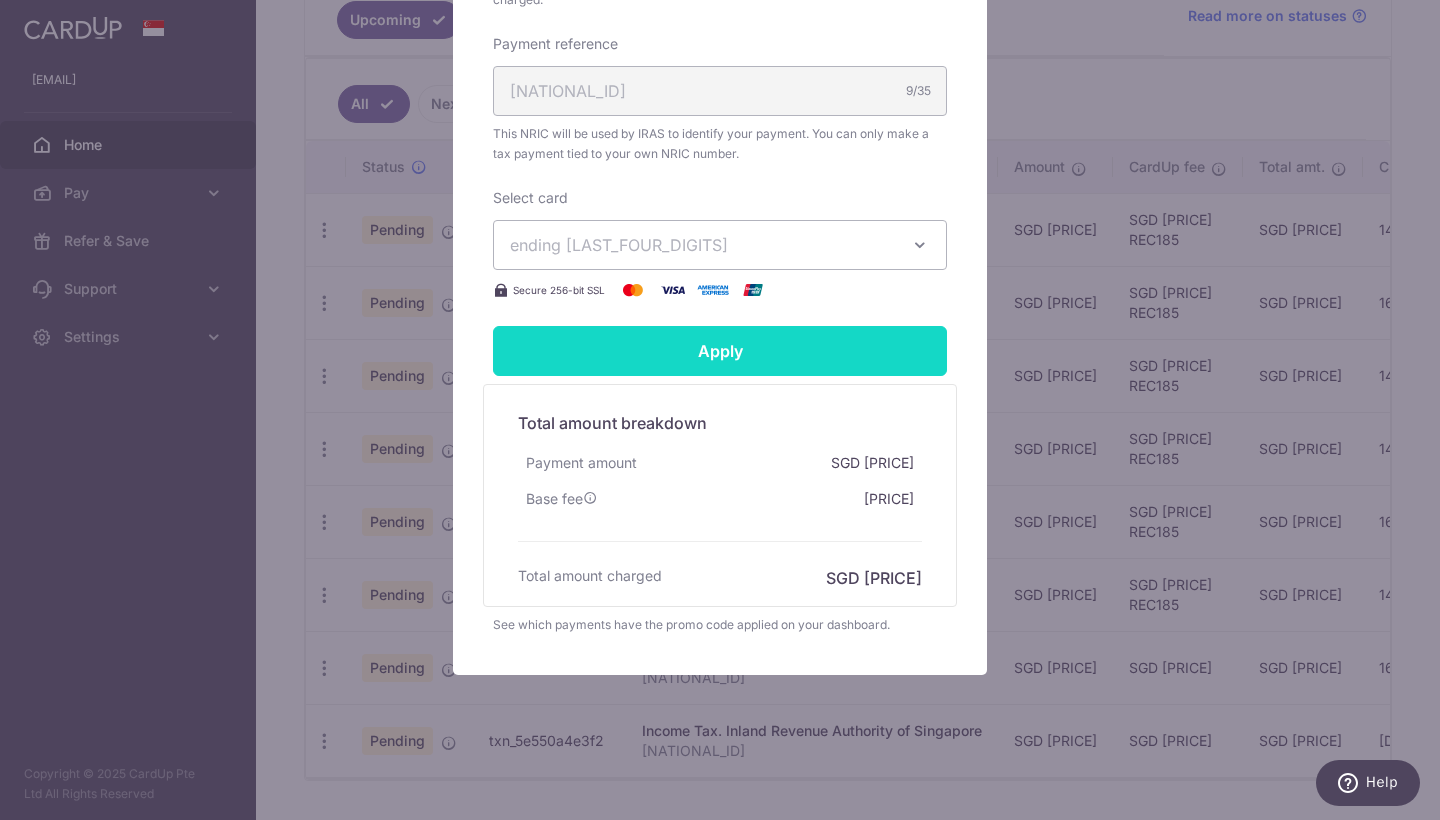 click on "Apply" at bounding box center [720, 351] 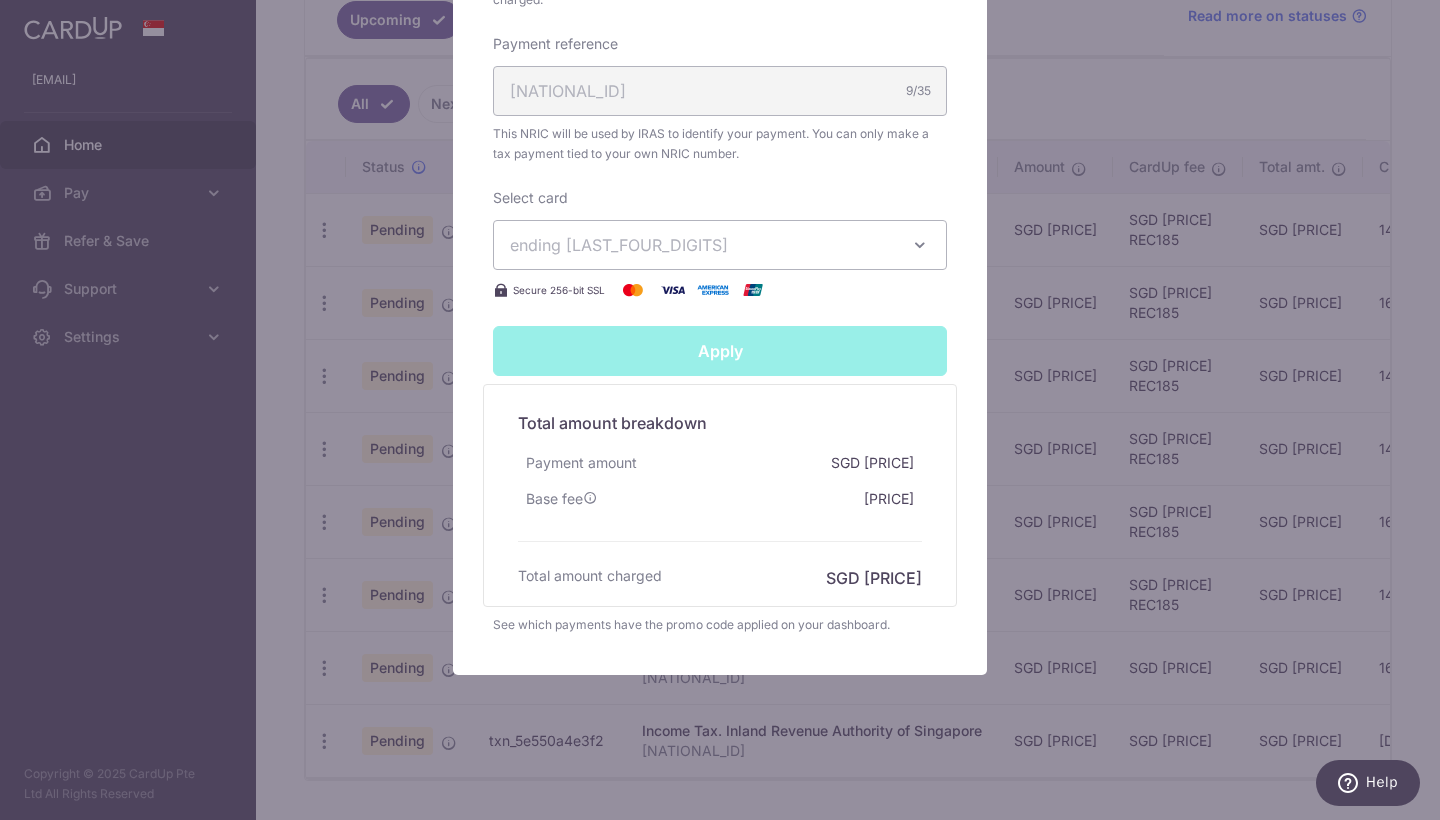type on "Successfully Applied" 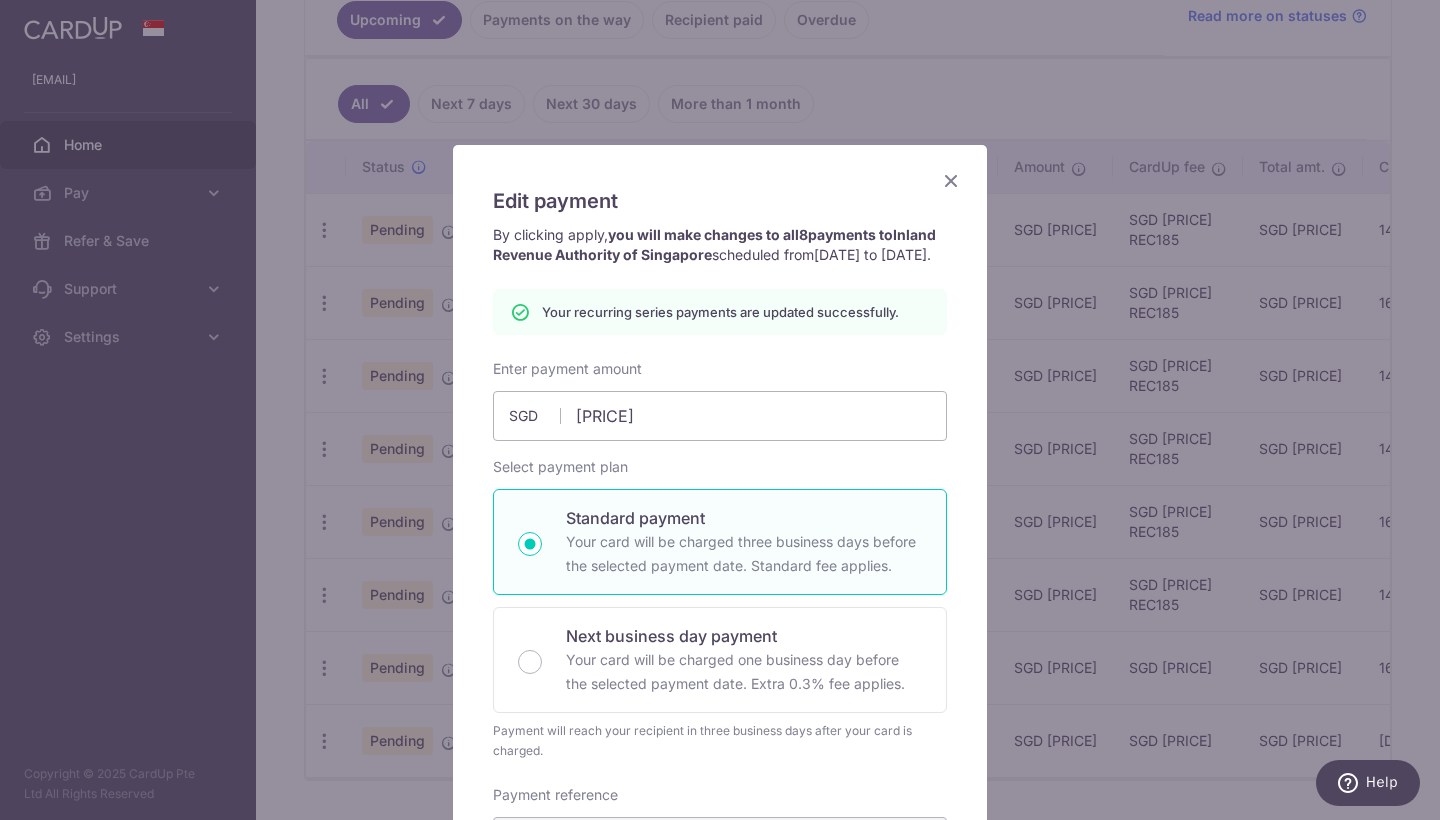 scroll, scrollTop: 0, scrollLeft: 0, axis: both 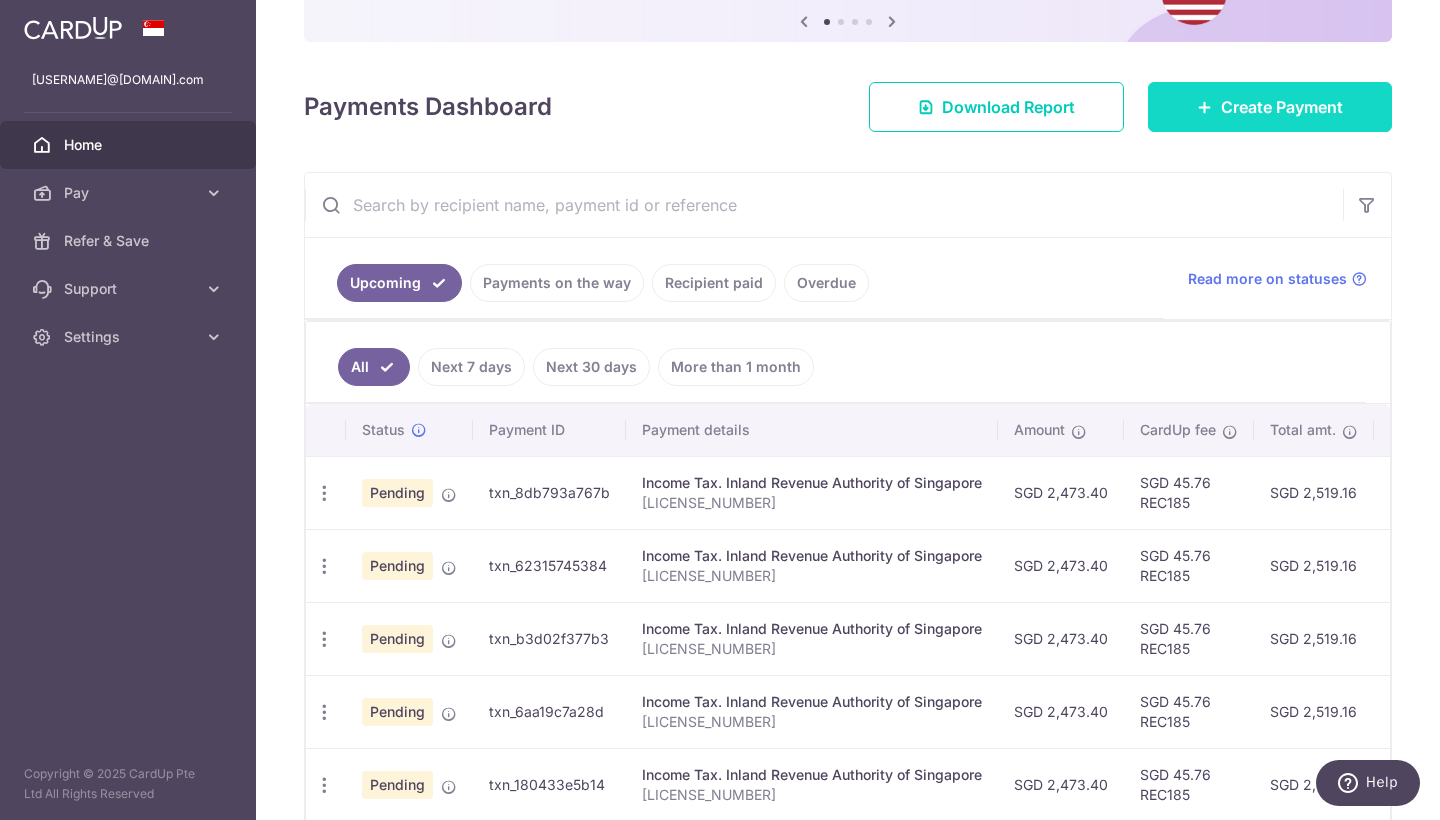 click at bounding box center (1205, 107) 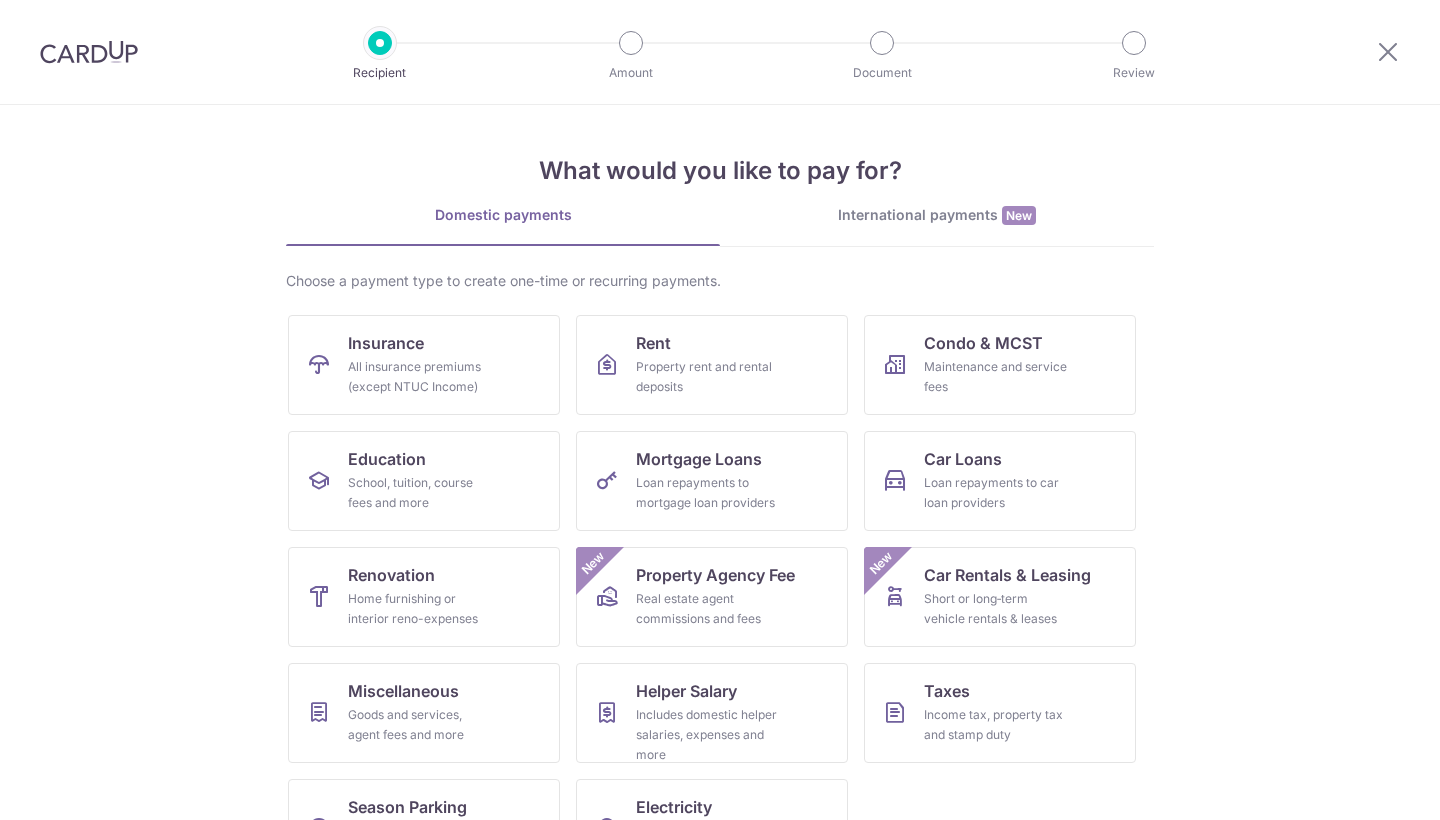 scroll, scrollTop: 0, scrollLeft: 0, axis: both 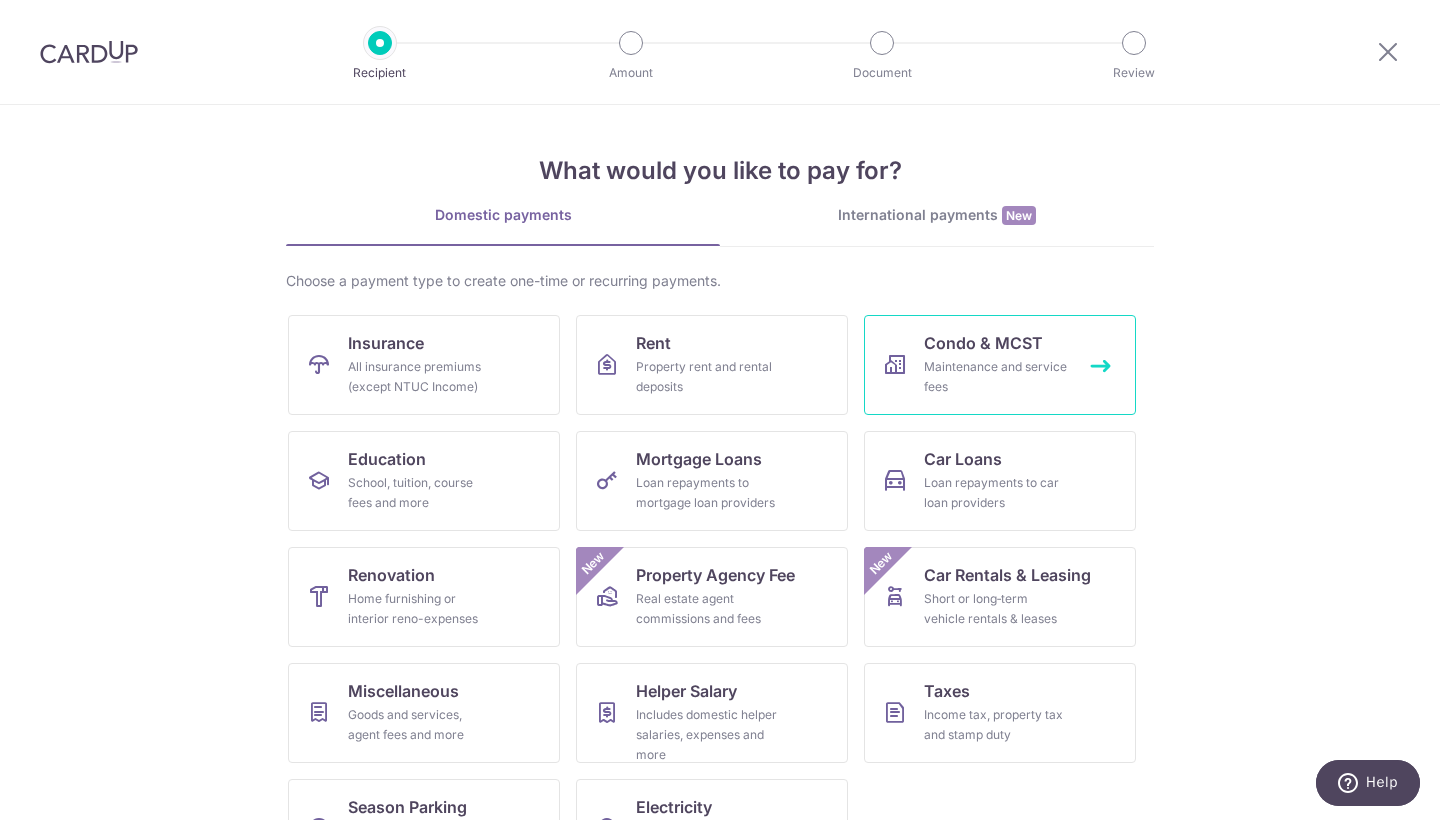 click on "Maintenance and service fees" at bounding box center [996, 377] 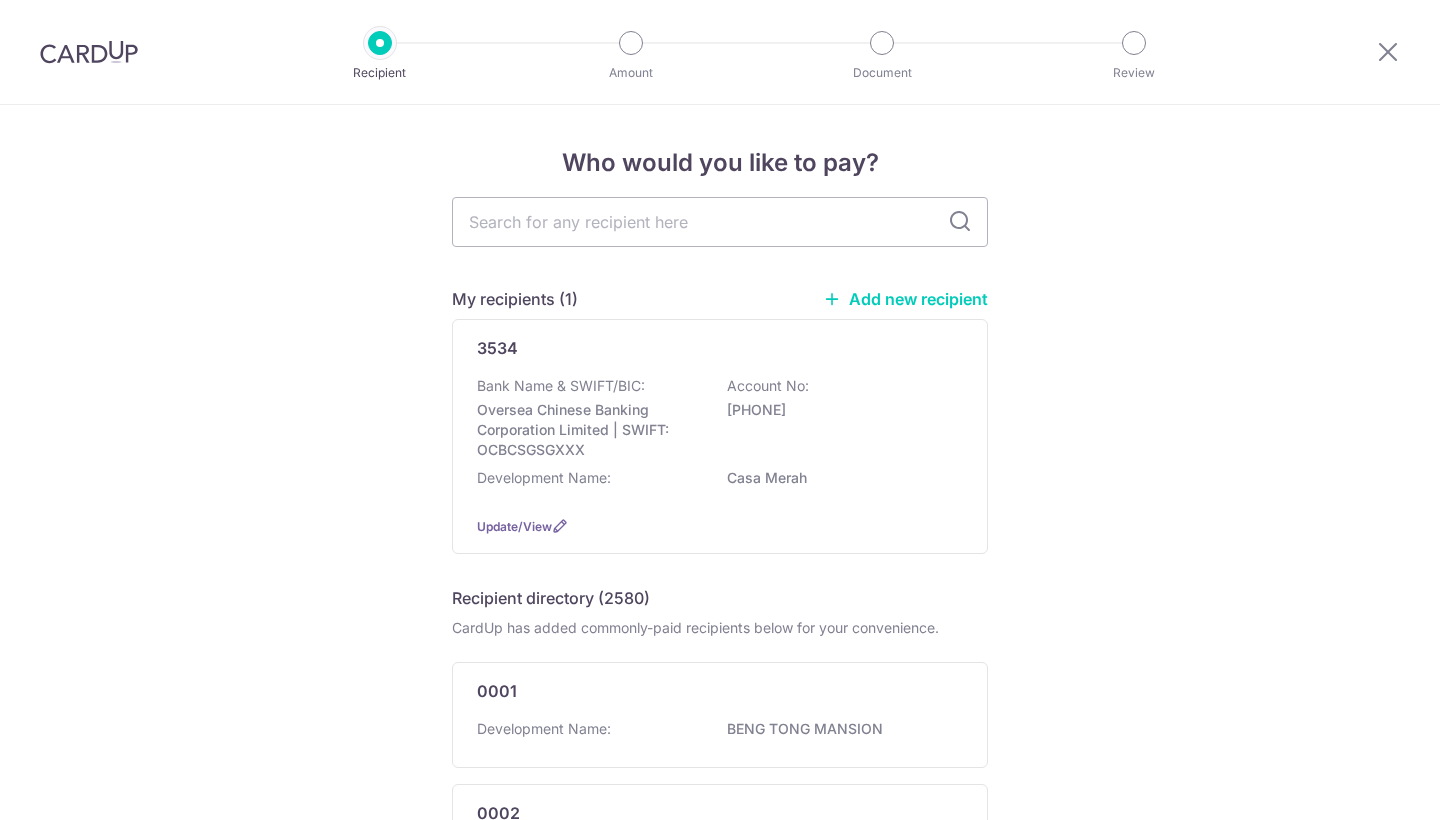 scroll, scrollTop: 0, scrollLeft: 0, axis: both 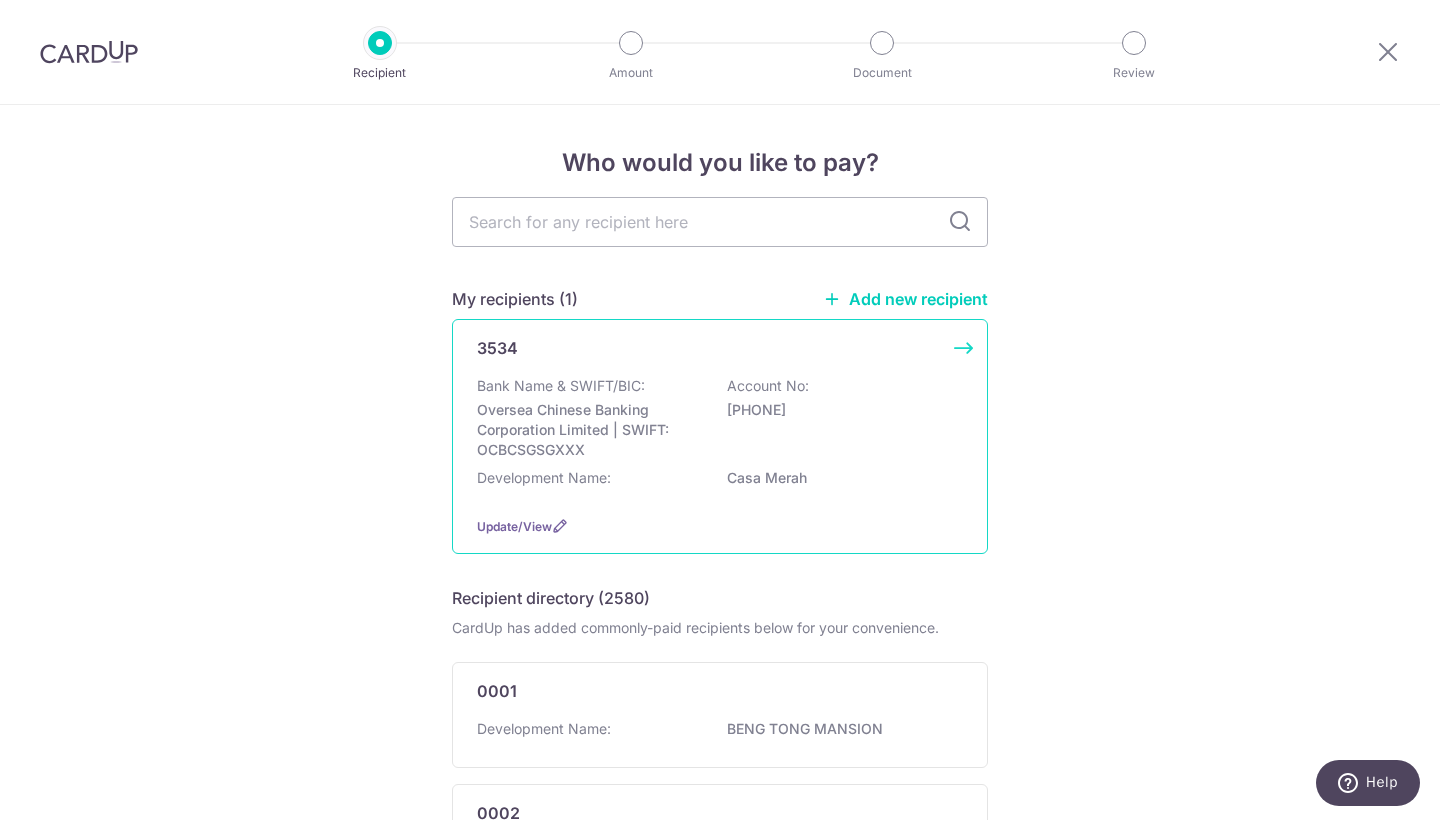 click on "Oversea Chinese Banking Corporation Limited | SWIFT: OCBCSGSGXXX" at bounding box center (589, 430) 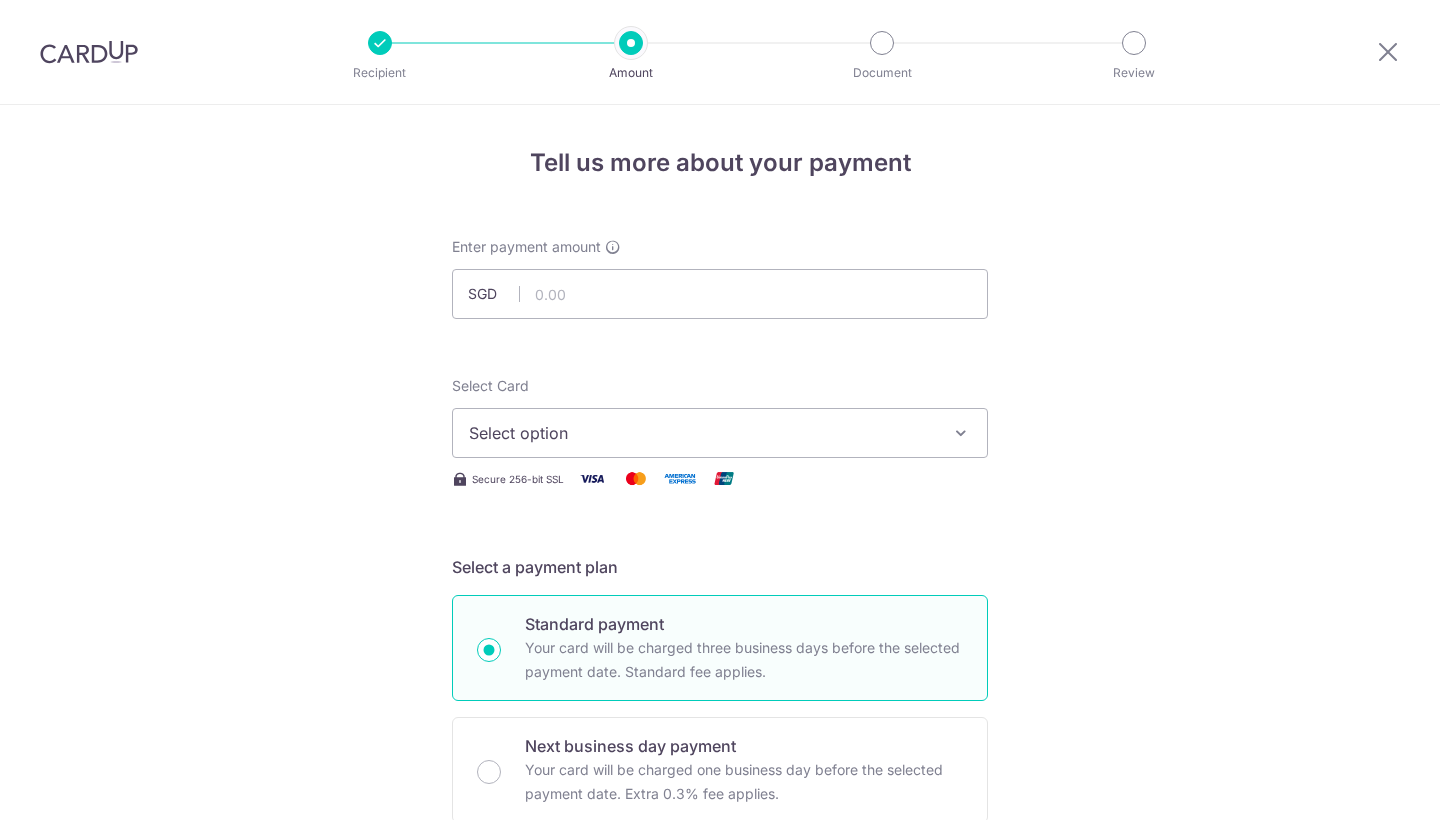 scroll, scrollTop: 0, scrollLeft: 0, axis: both 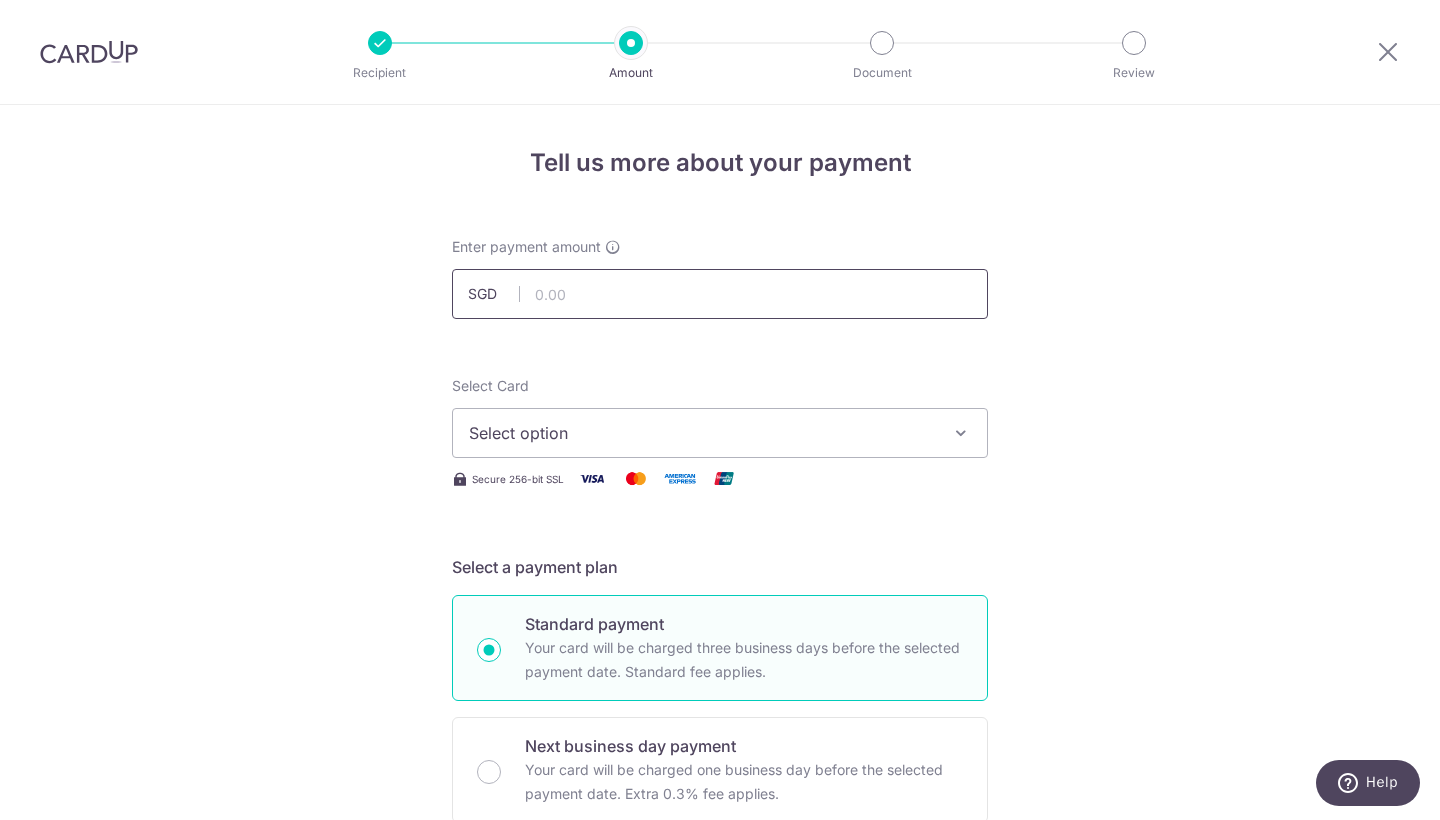 click at bounding box center [720, 294] 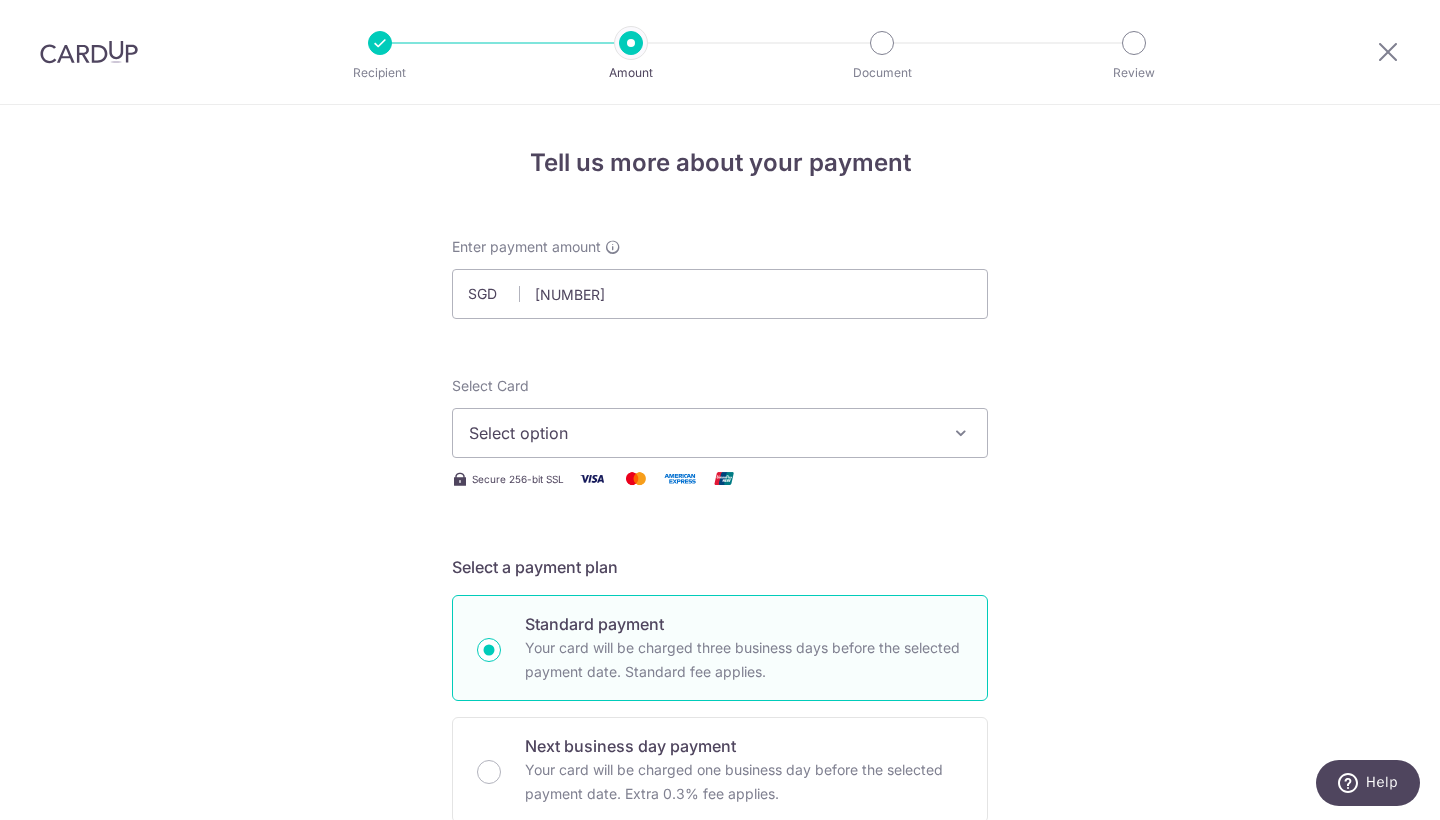 type on "1,363.49" 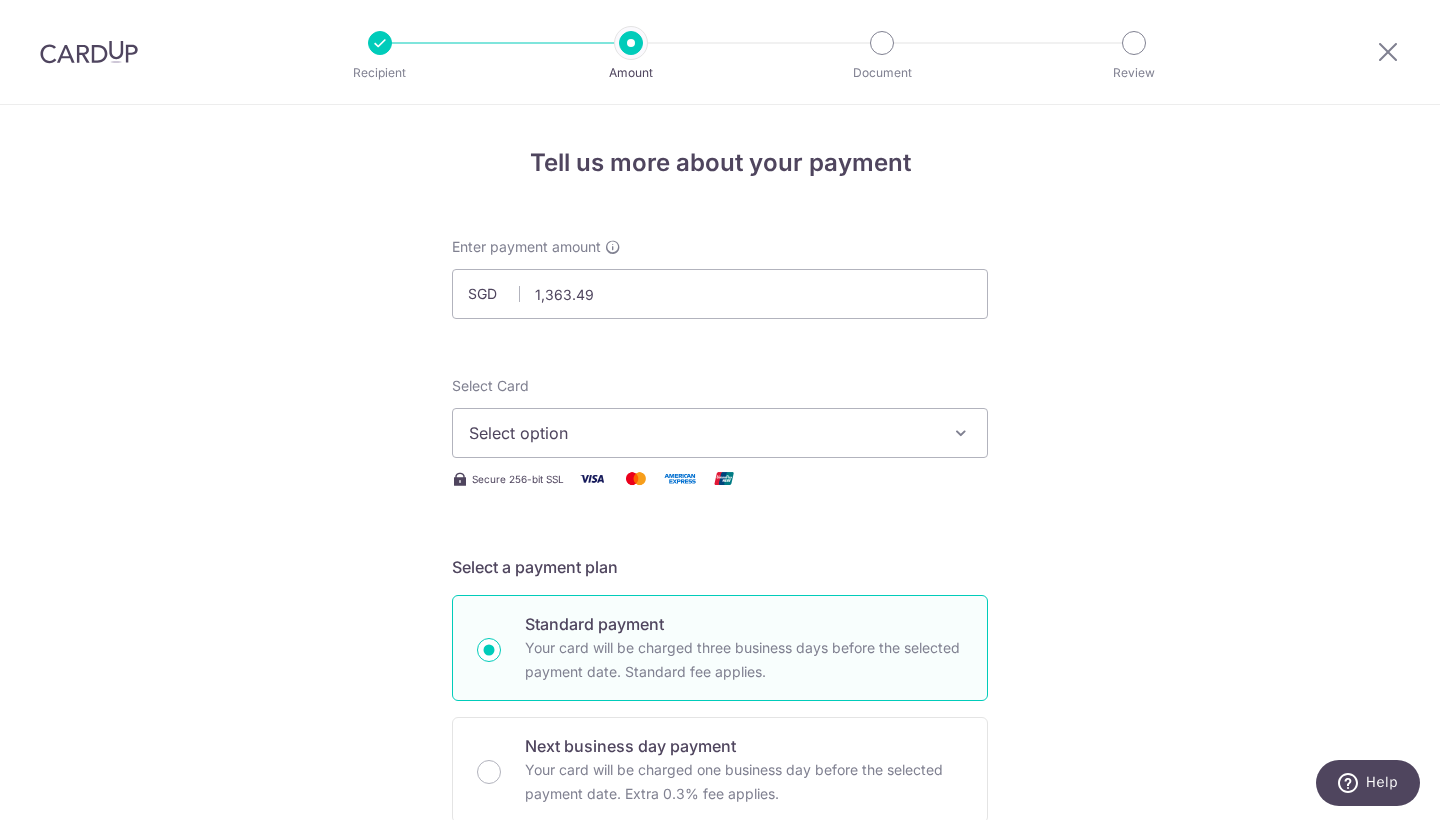 click on "Select option" at bounding box center (702, 433) 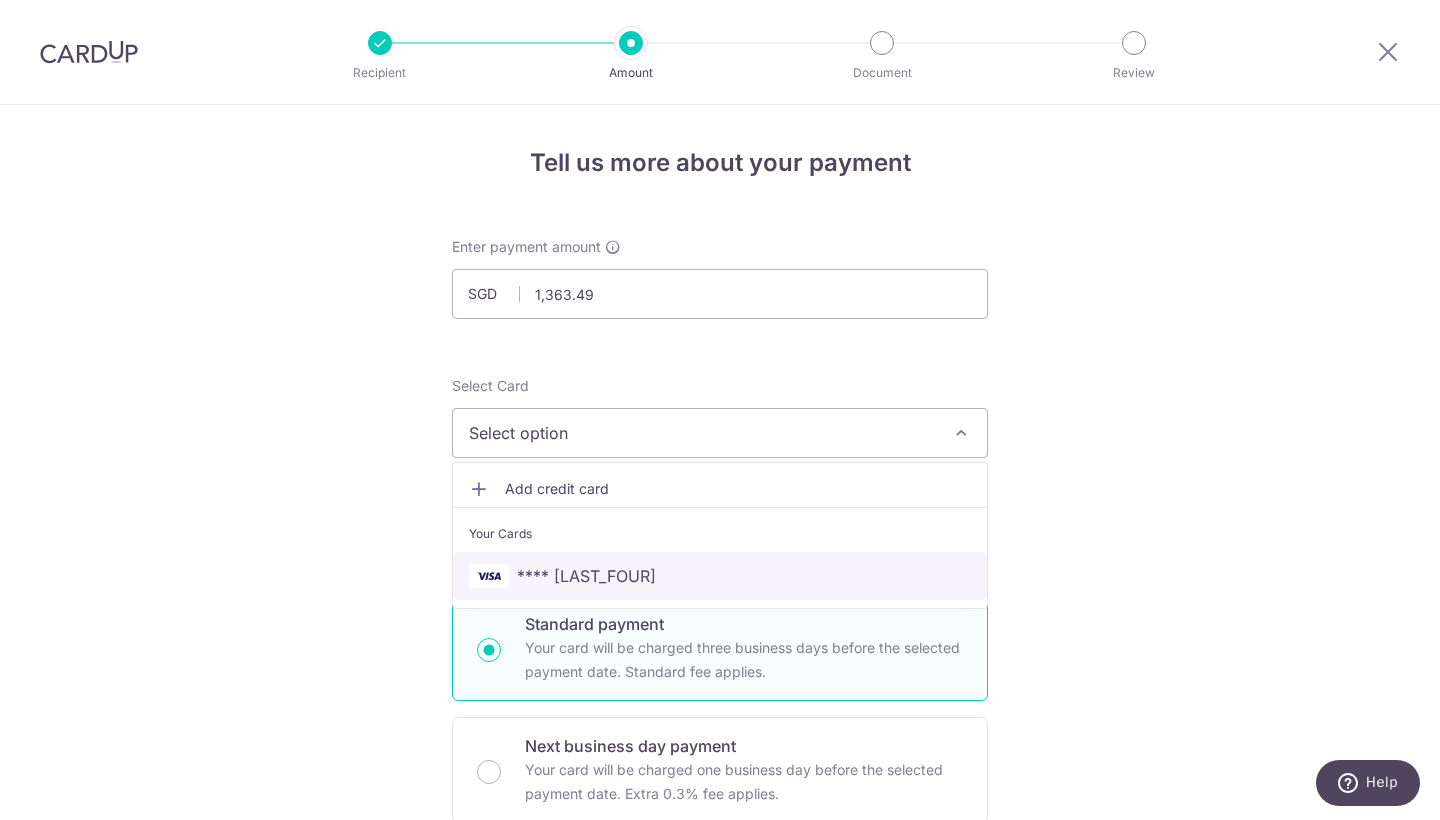 click on "**** [LAST_FOUR]" at bounding box center (720, 576) 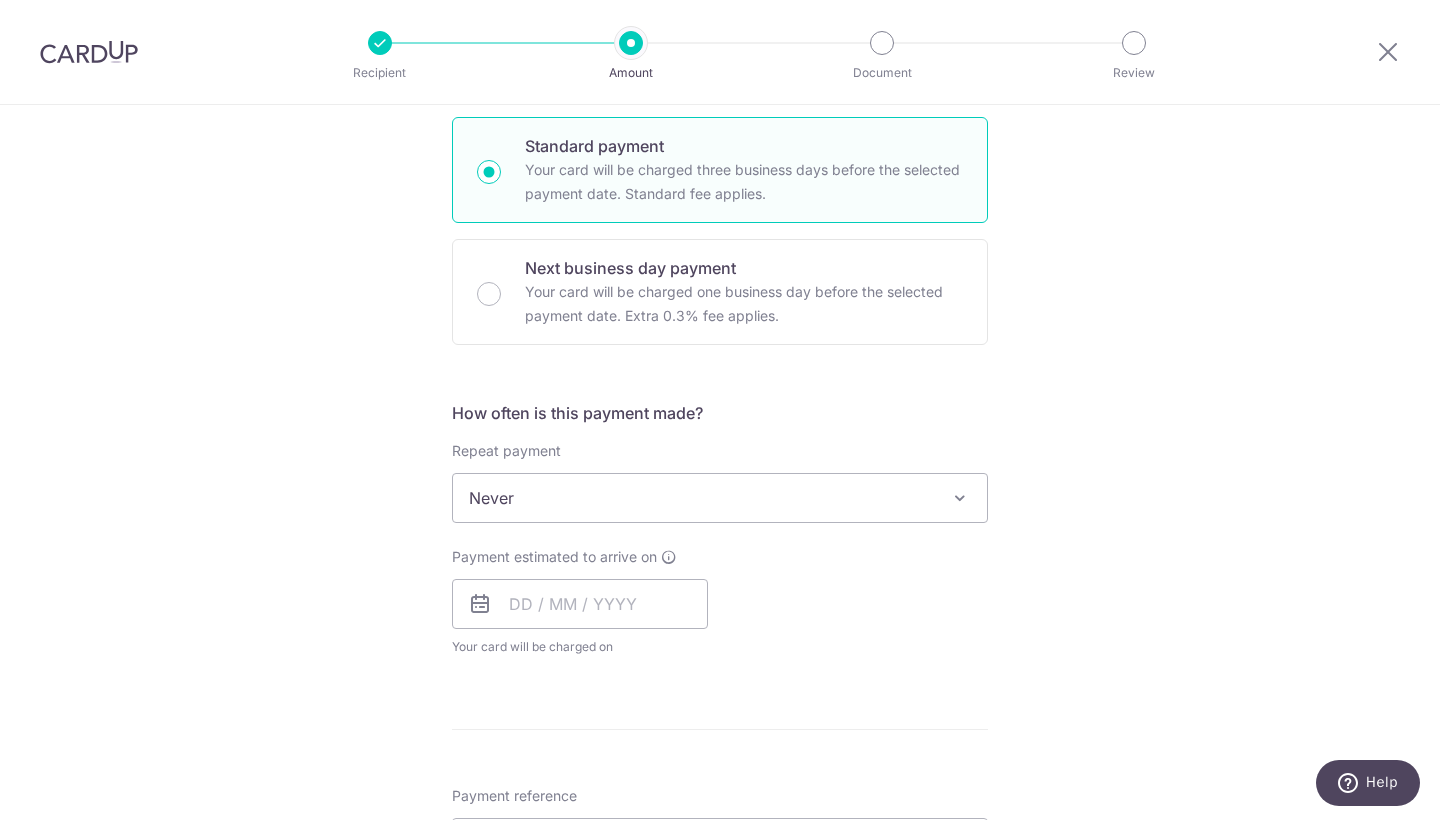 scroll, scrollTop: 483, scrollLeft: 0, axis: vertical 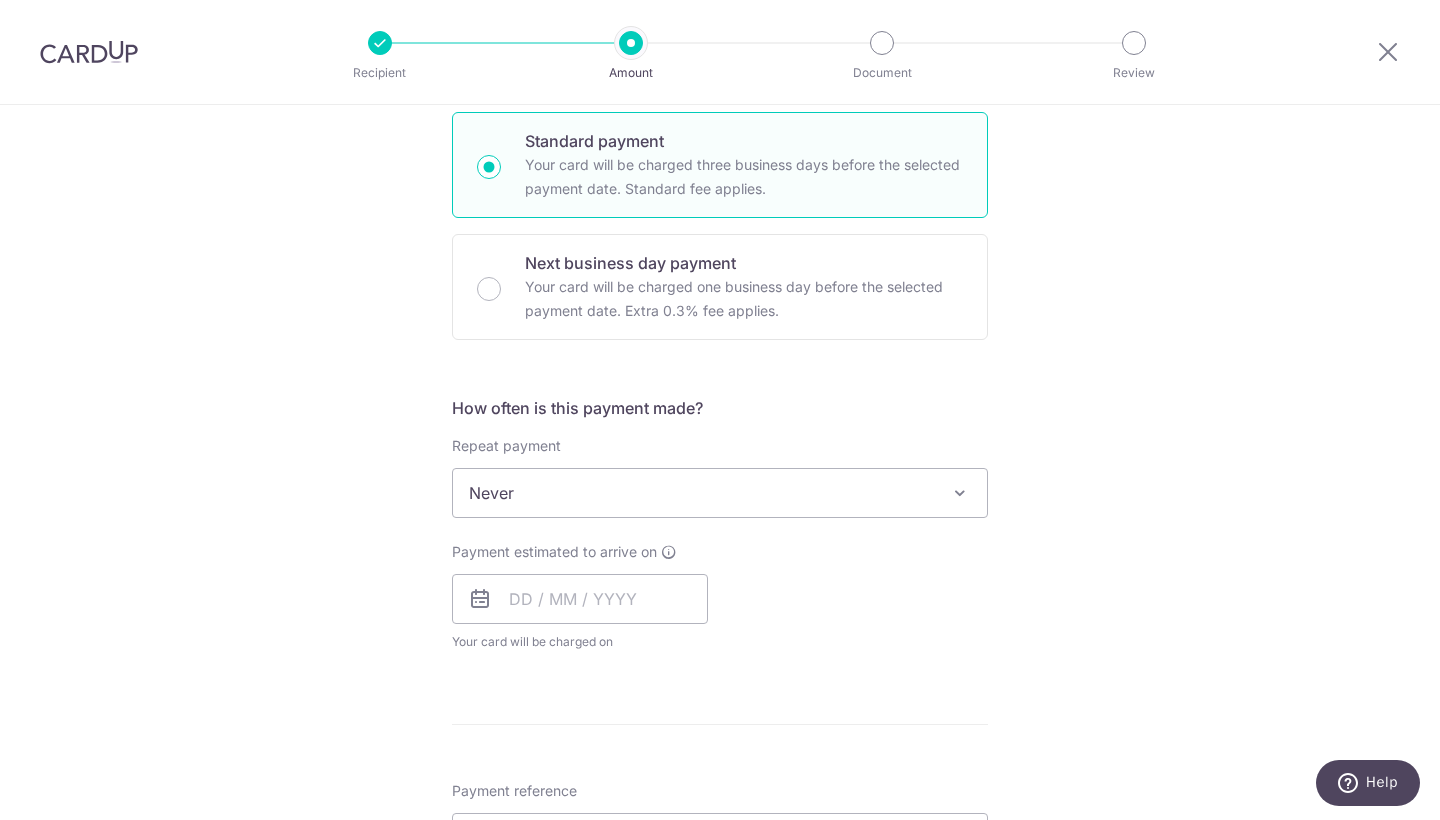 click on "Never" at bounding box center [720, 493] 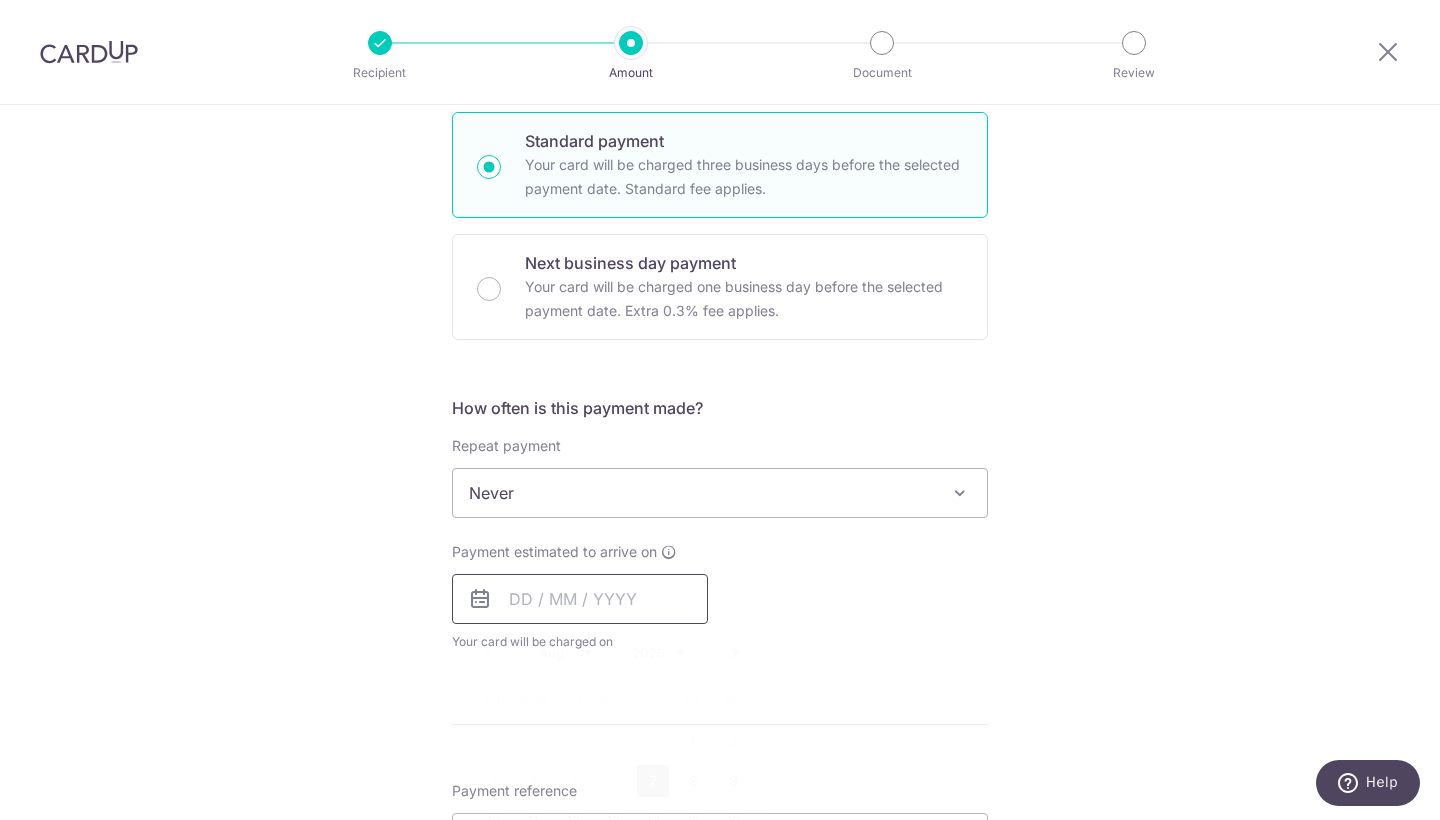 click at bounding box center [580, 599] 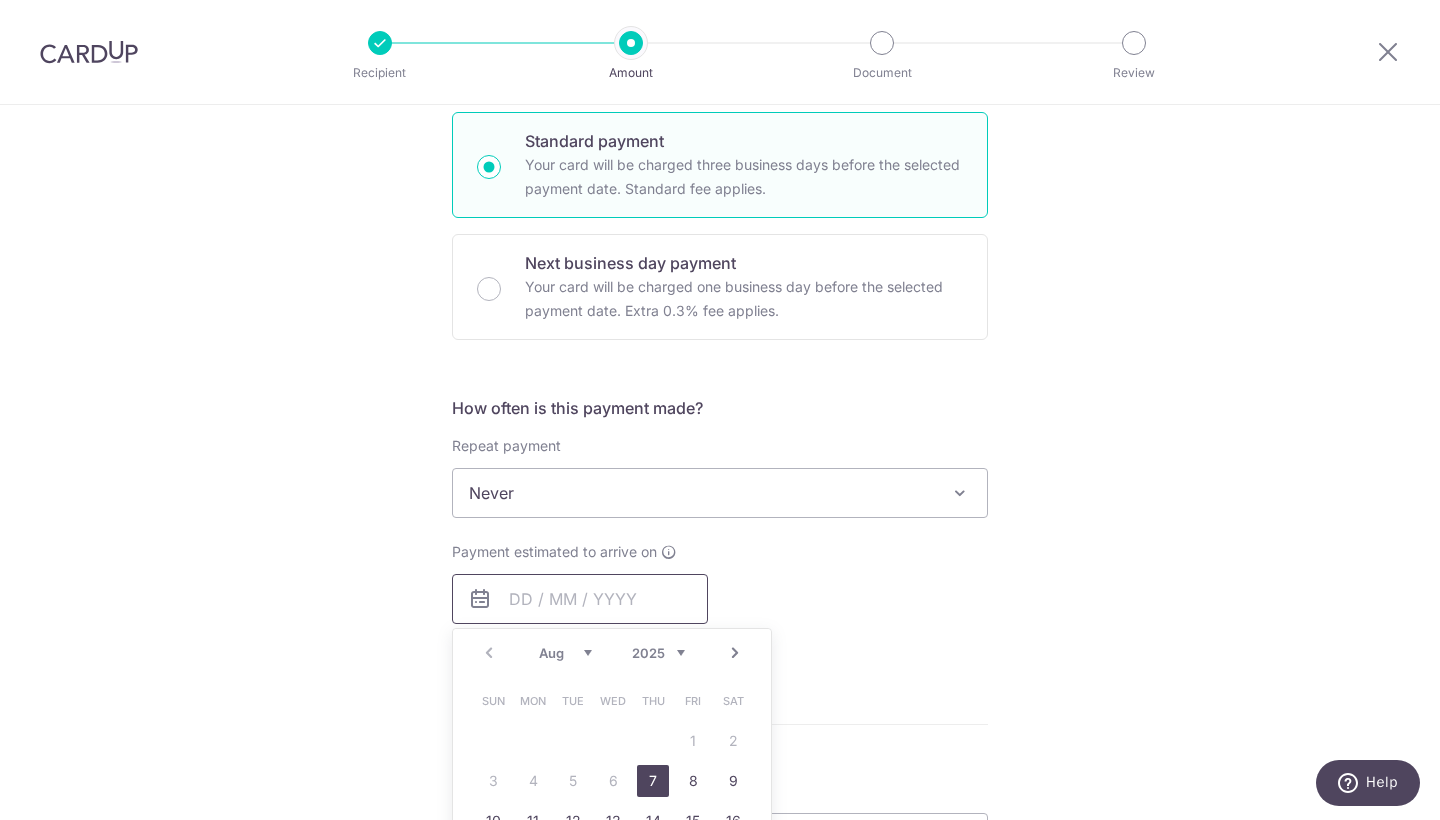 scroll, scrollTop: 618, scrollLeft: 0, axis: vertical 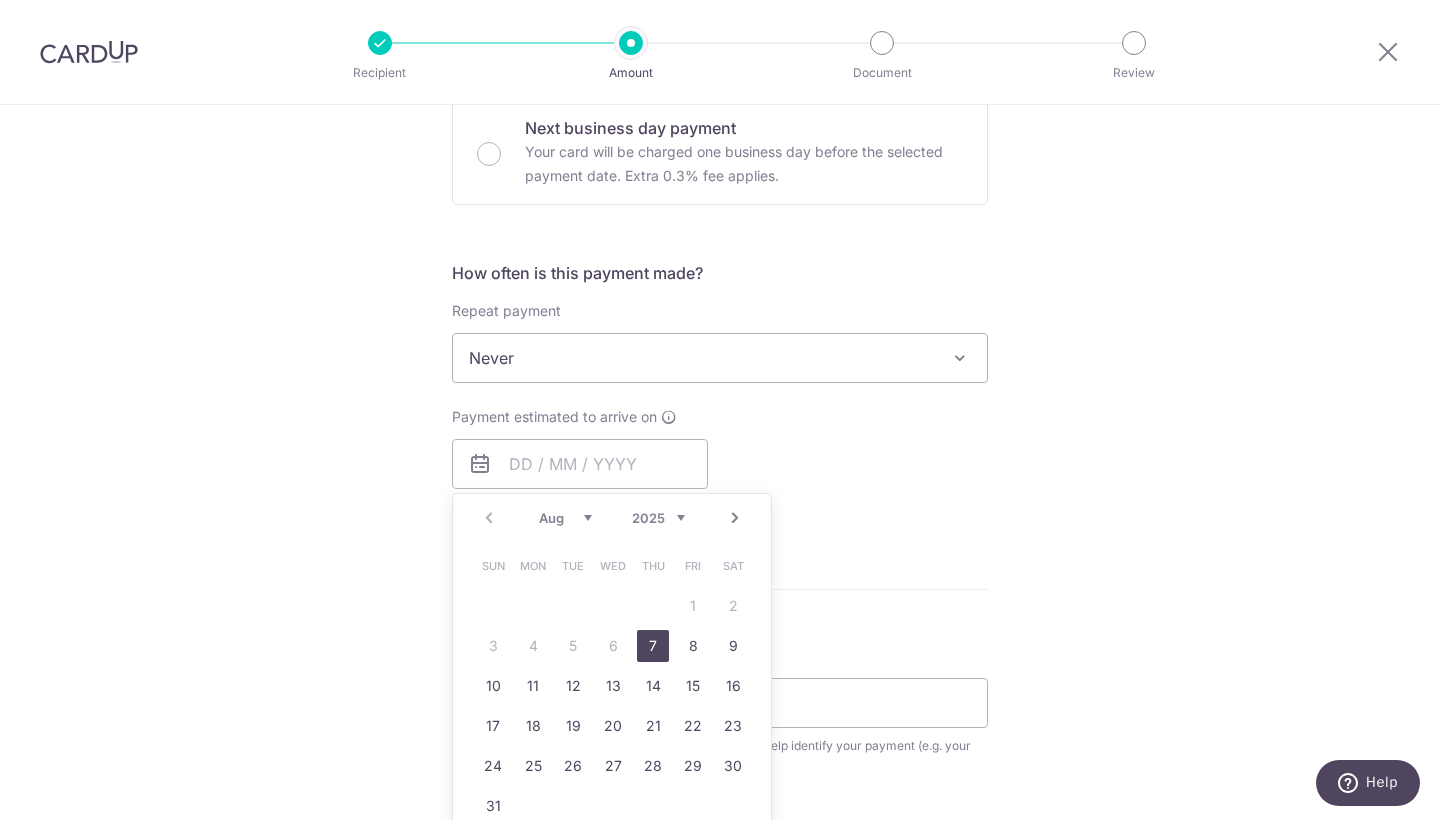 click on "7" at bounding box center [653, 646] 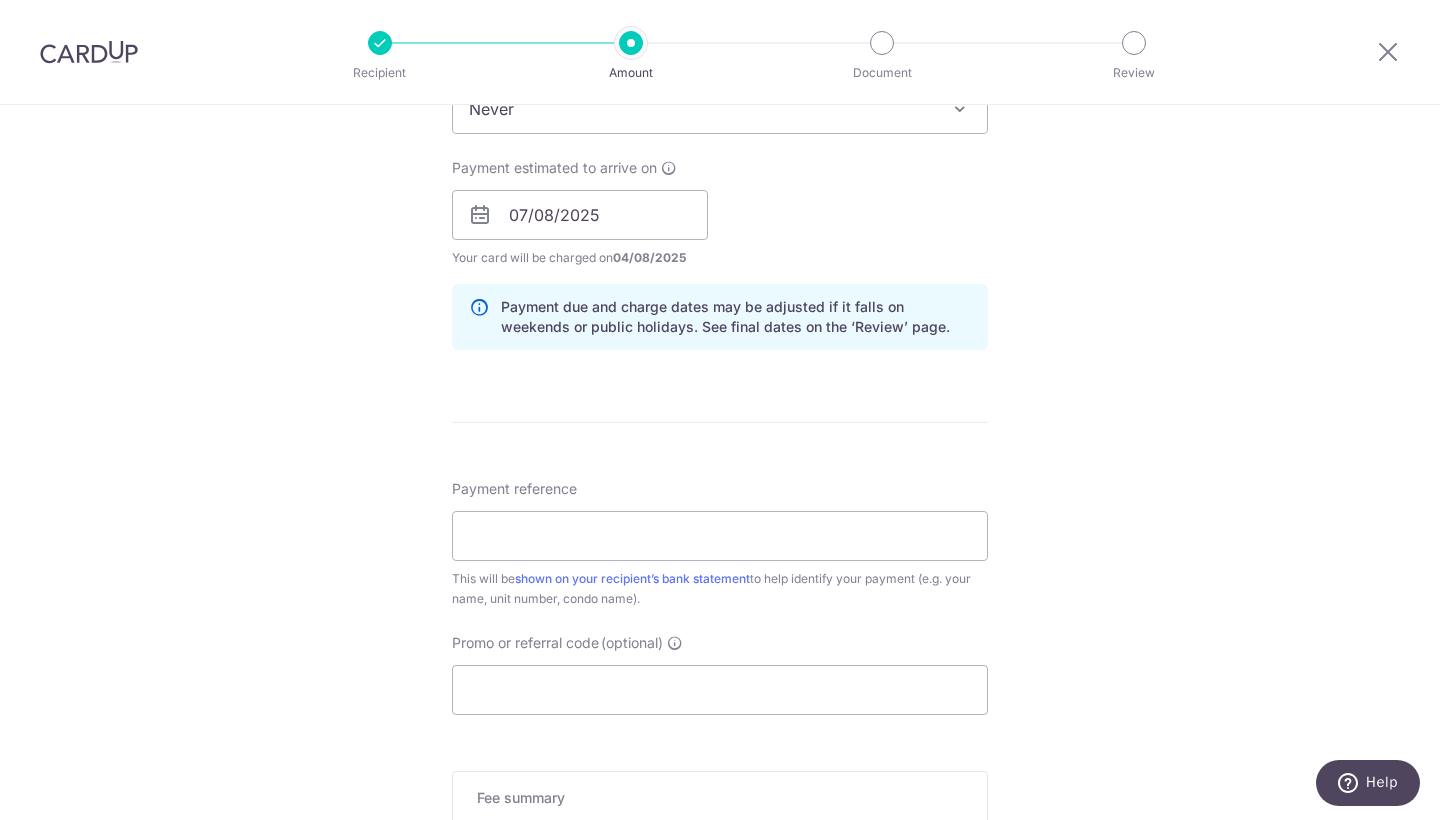 scroll, scrollTop: 874, scrollLeft: 0, axis: vertical 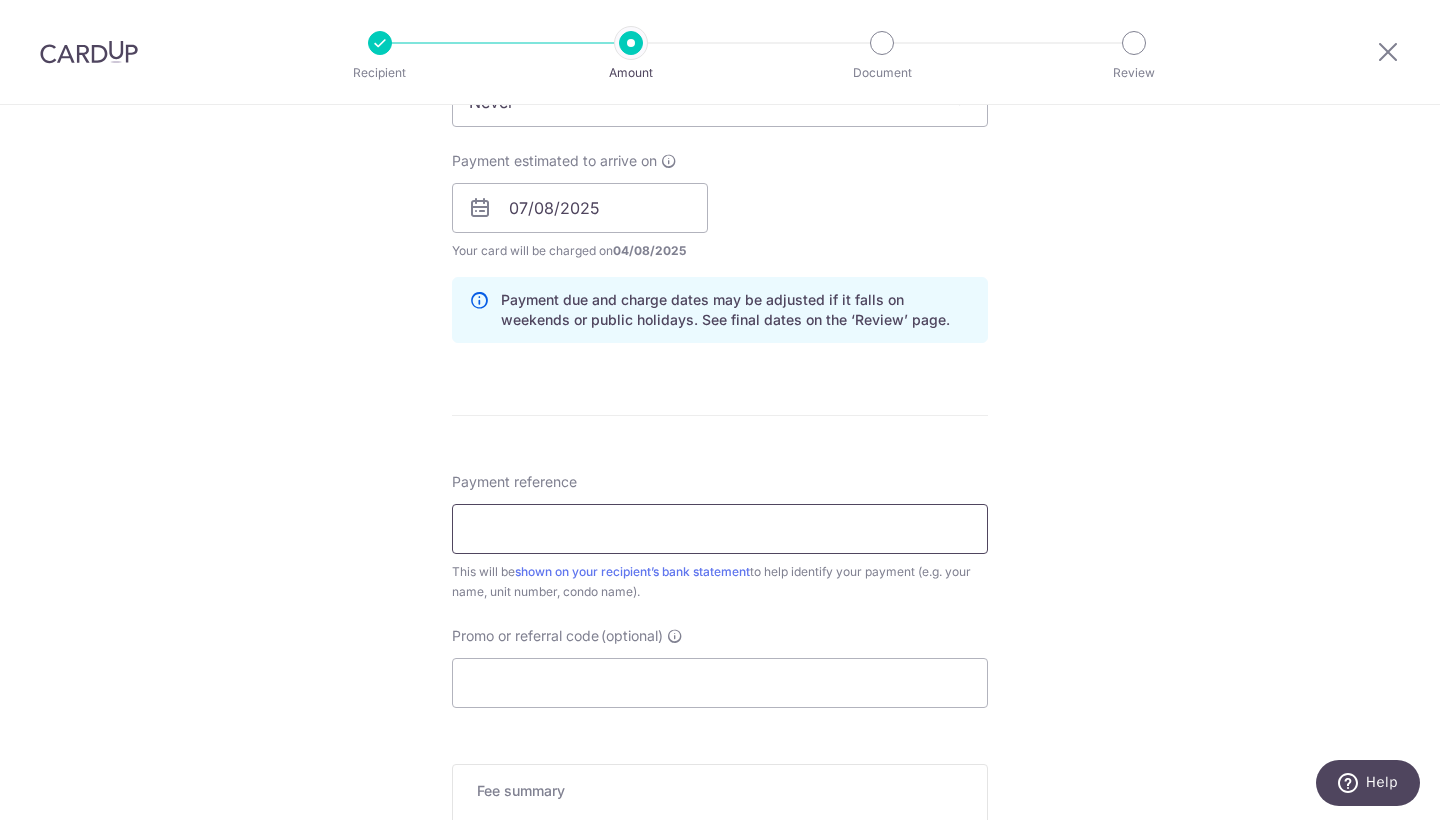 click on "Payment reference" at bounding box center (720, 529) 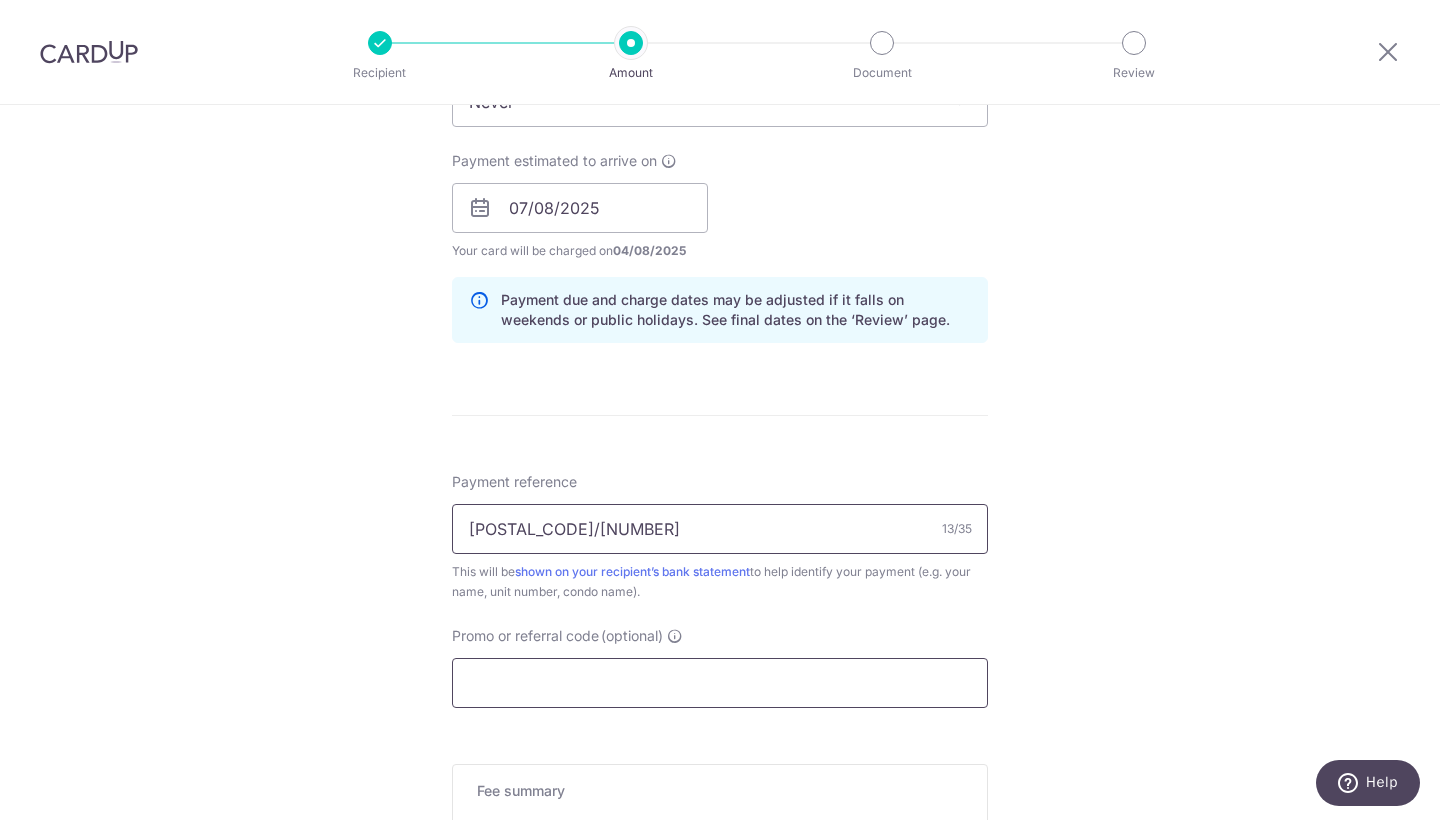 type on "[NUMBER]/[NUMBER]" 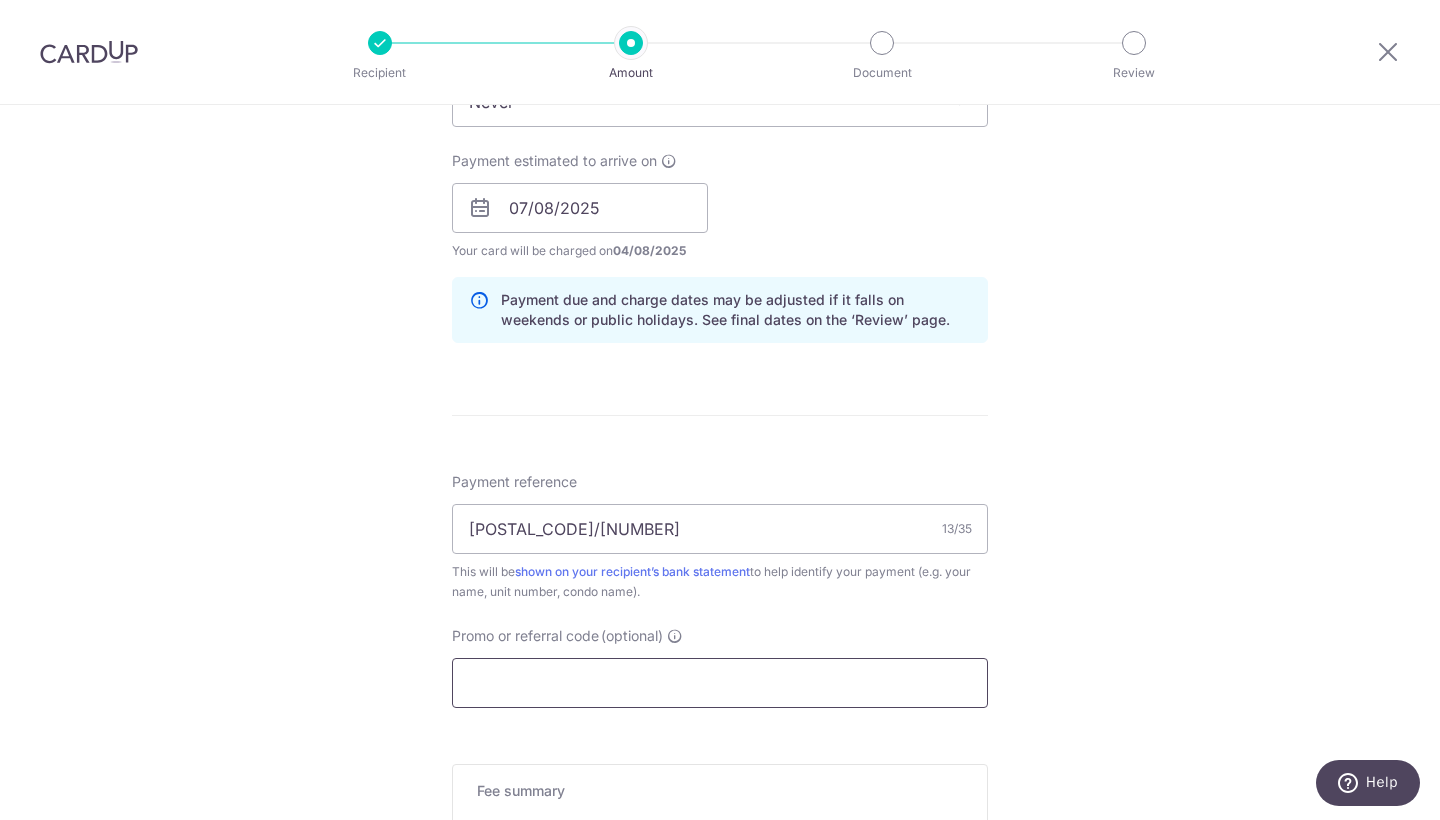 click on "Promo or referral code
(optional)" at bounding box center (720, 683) 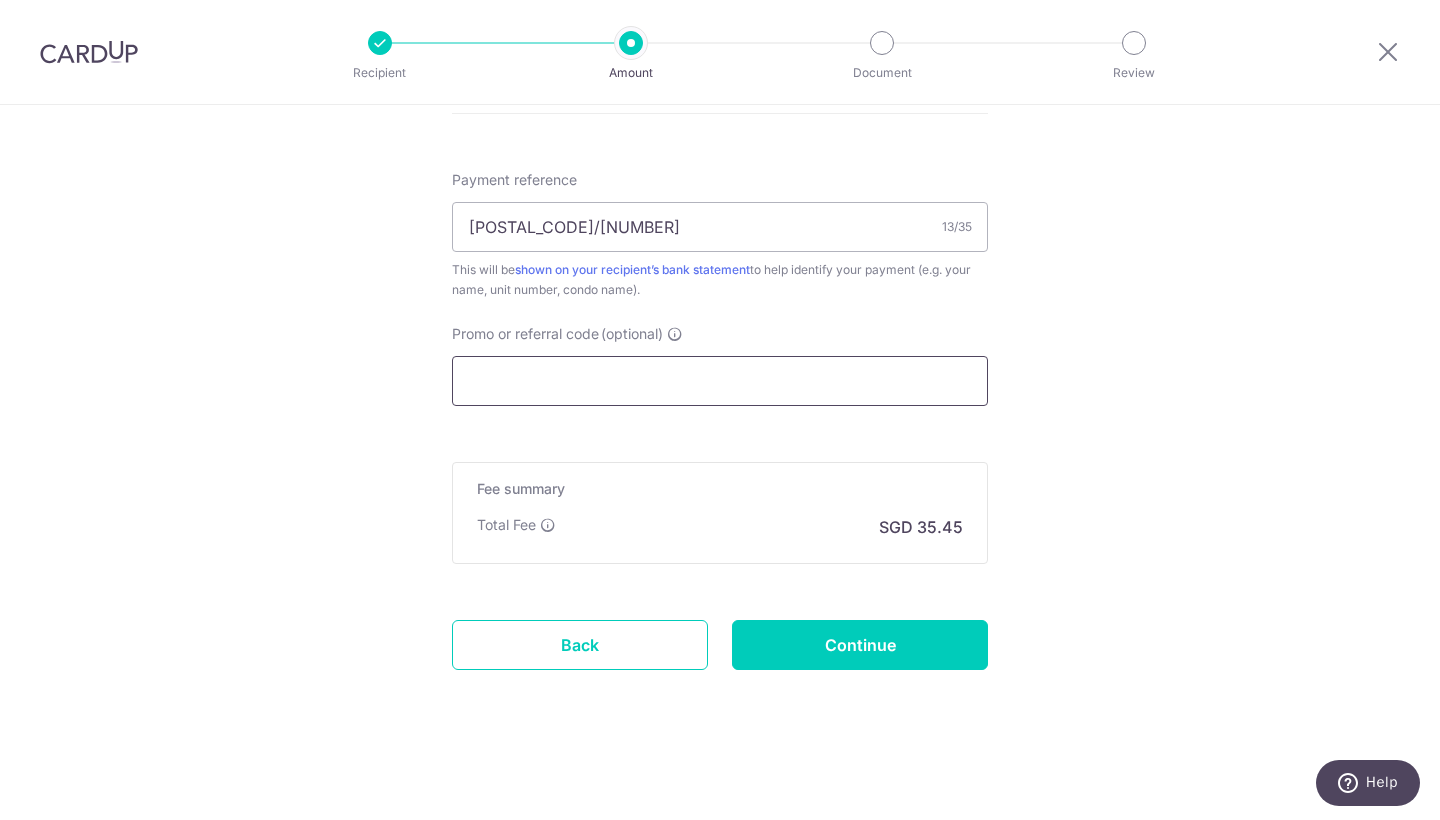 scroll, scrollTop: 1176, scrollLeft: 0, axis: vertical 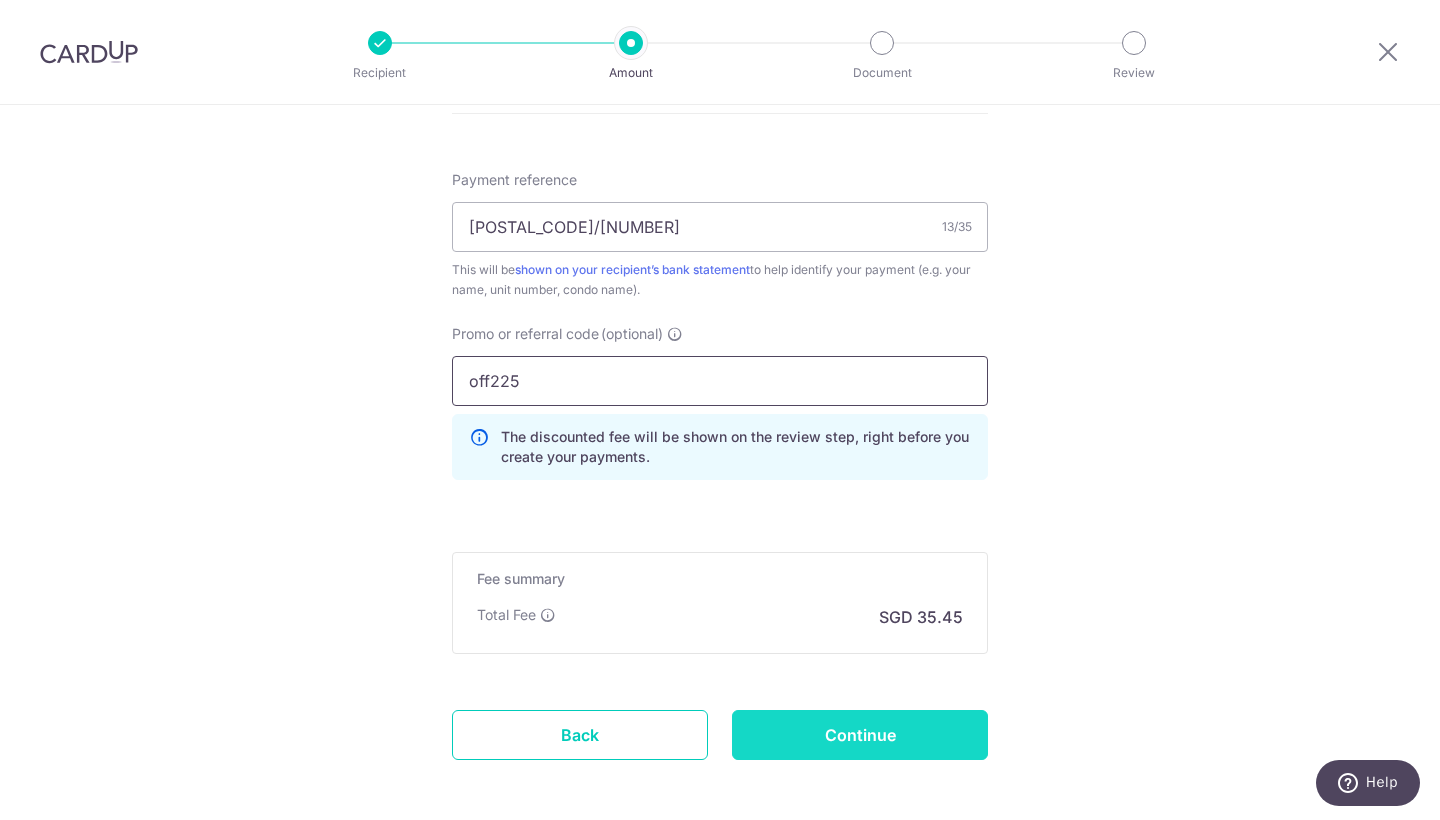 type on "off225" 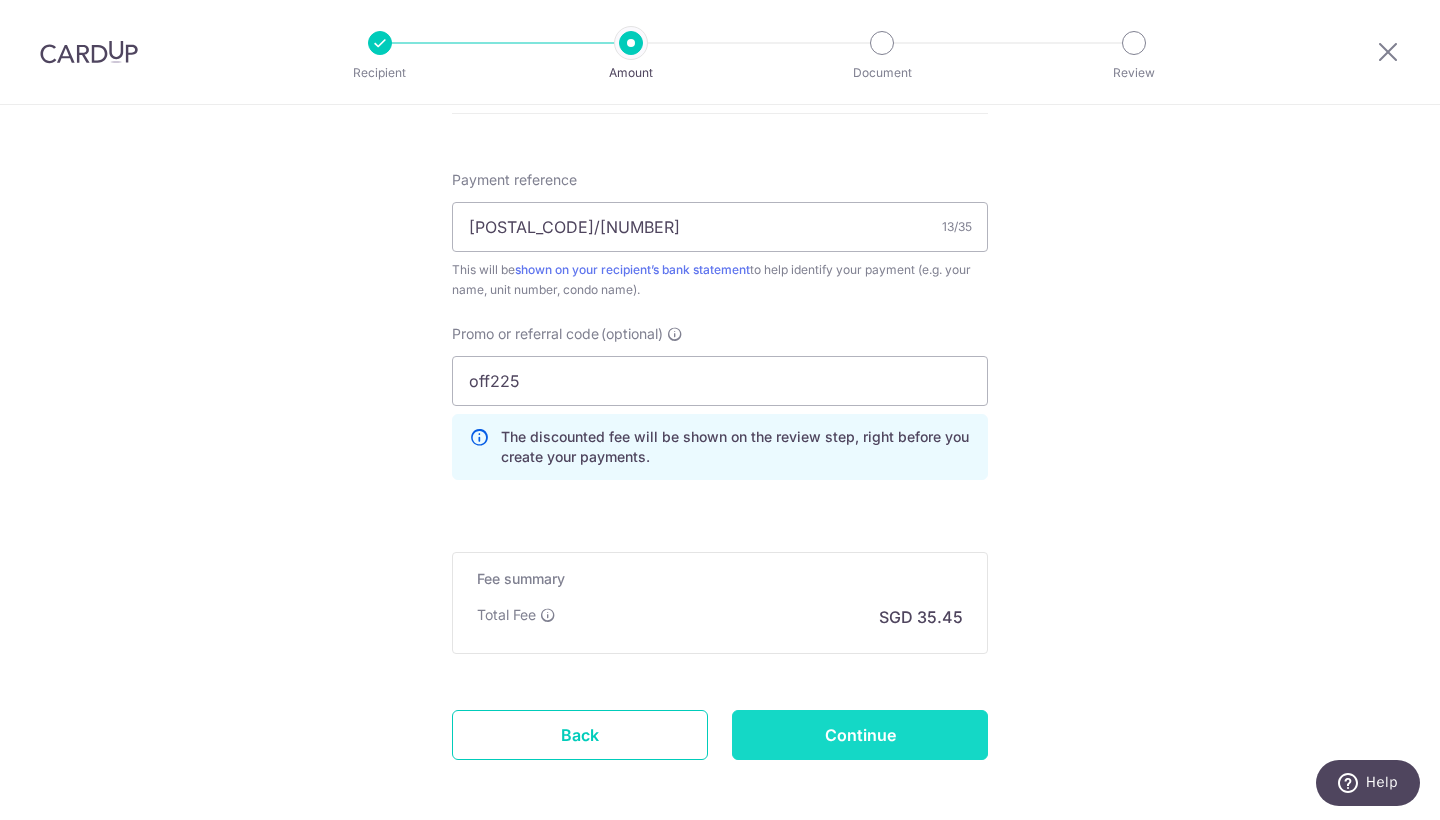 click on "Continue" at bounding box center [860, 735] 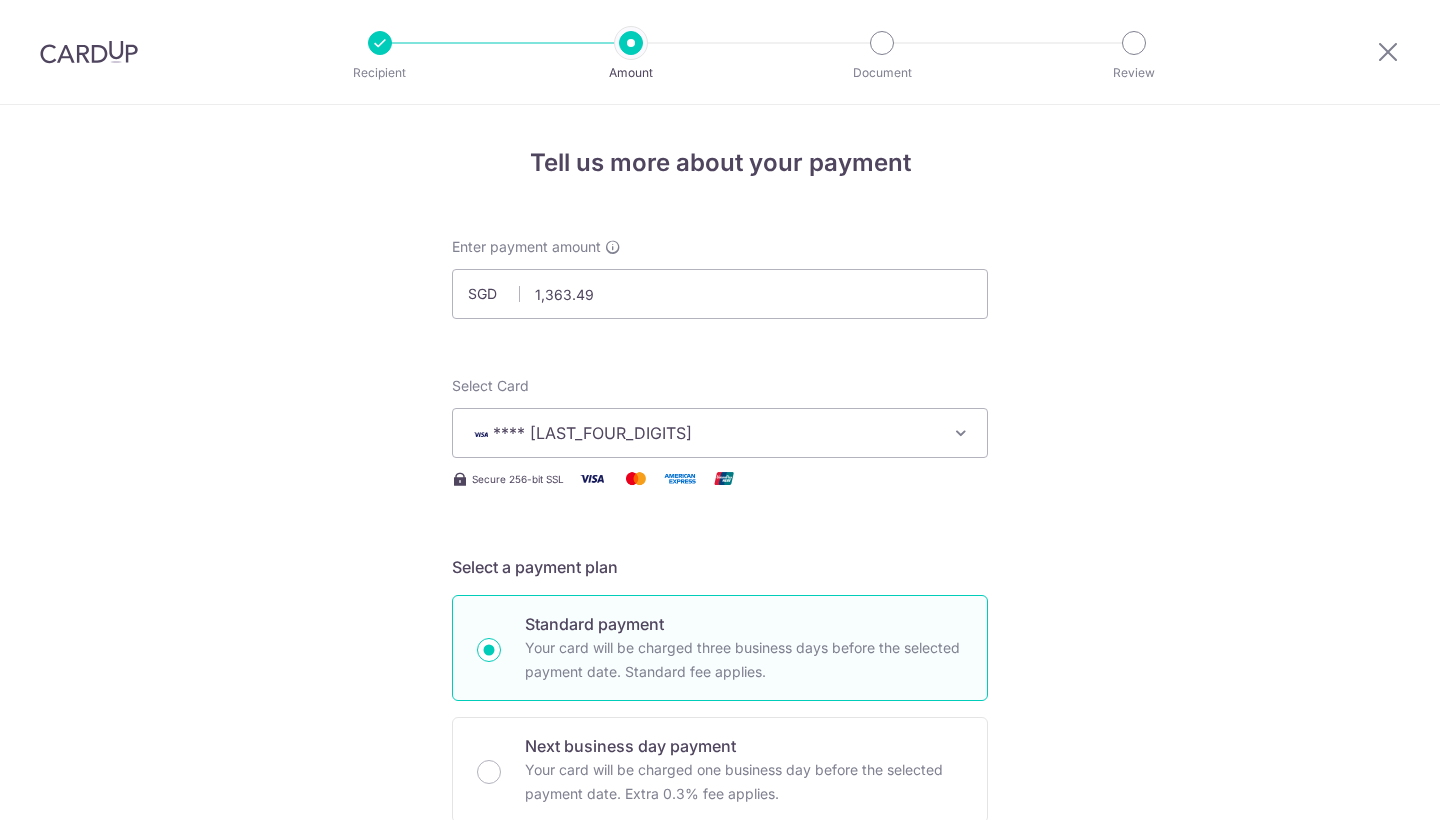 scroll, scrollTop: 0, scrollLeft: 0, axis: both 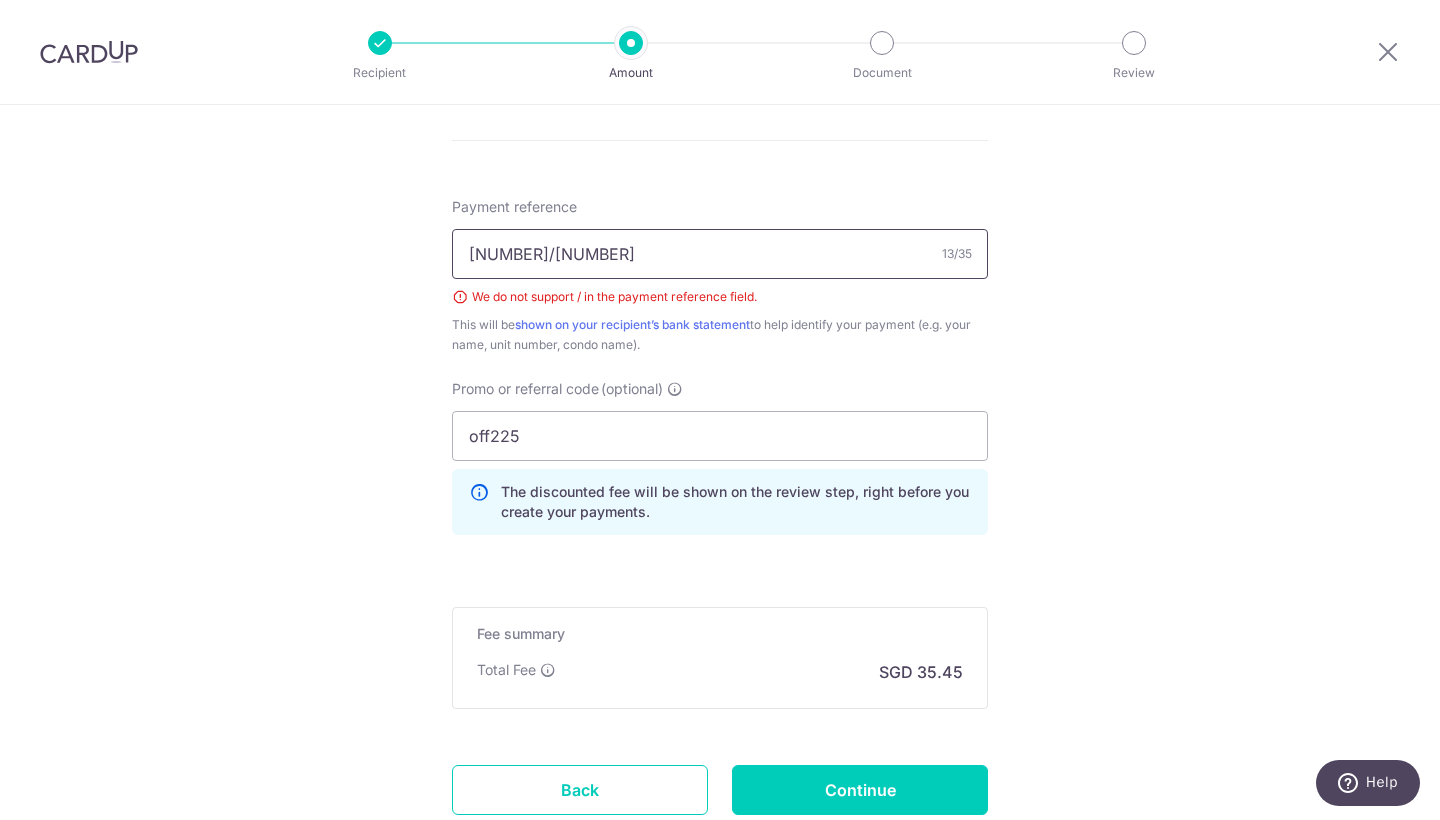 click on "600717/082025" at bounding box center (720, 254) 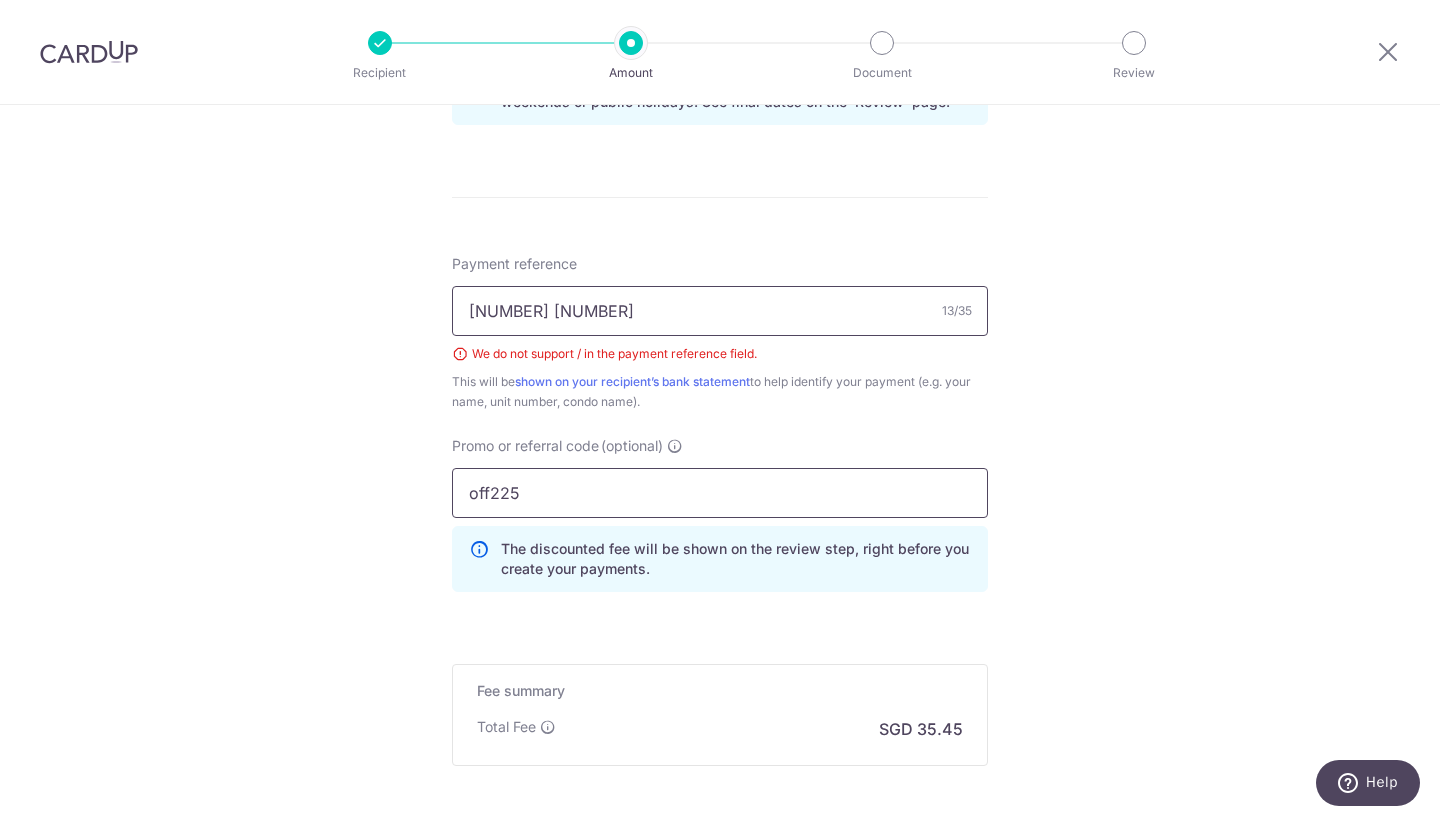 scroll, scrollTop: 1222, scrollLeft: 0, axis: vertical 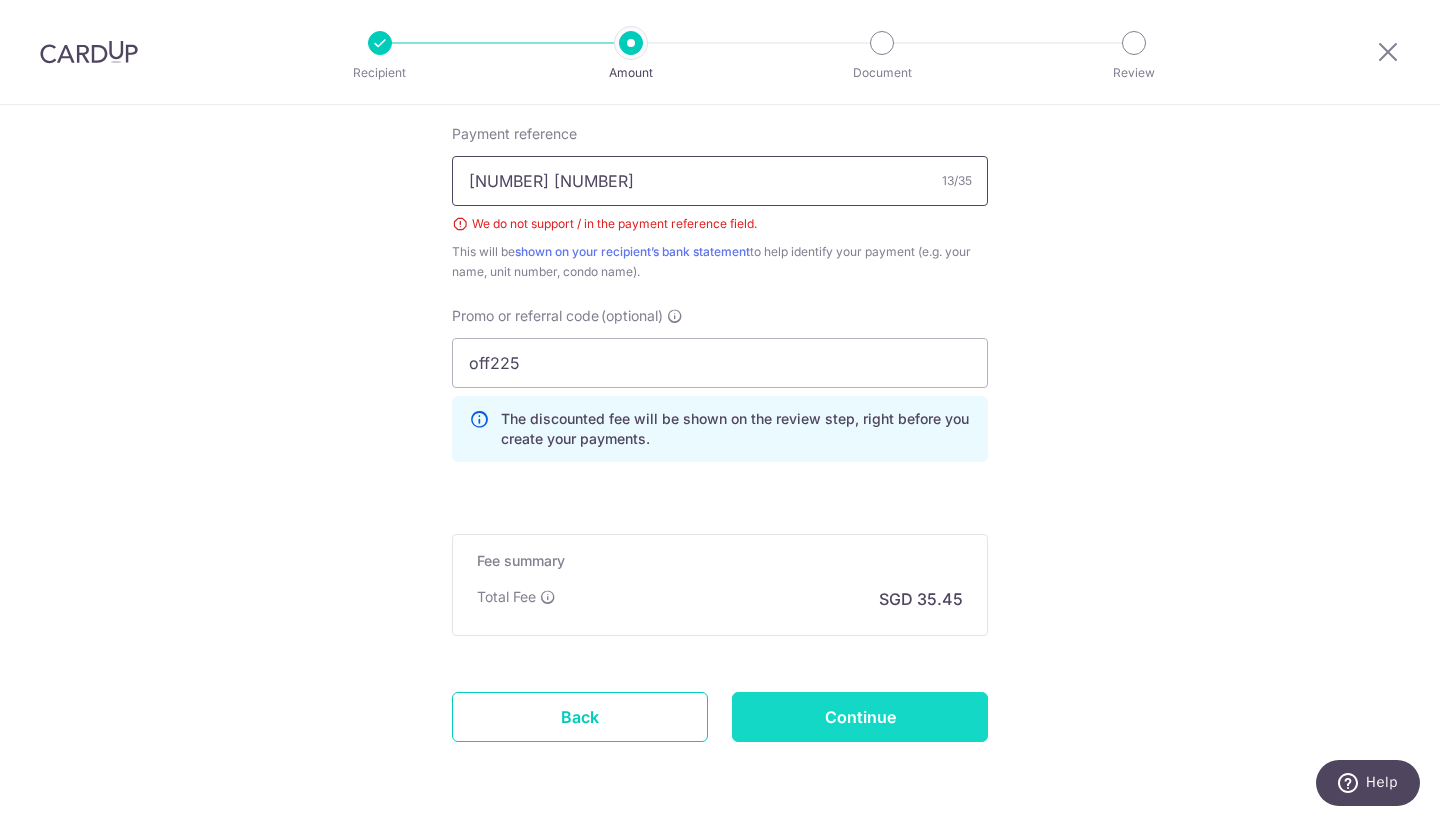 type on "600717 082025" 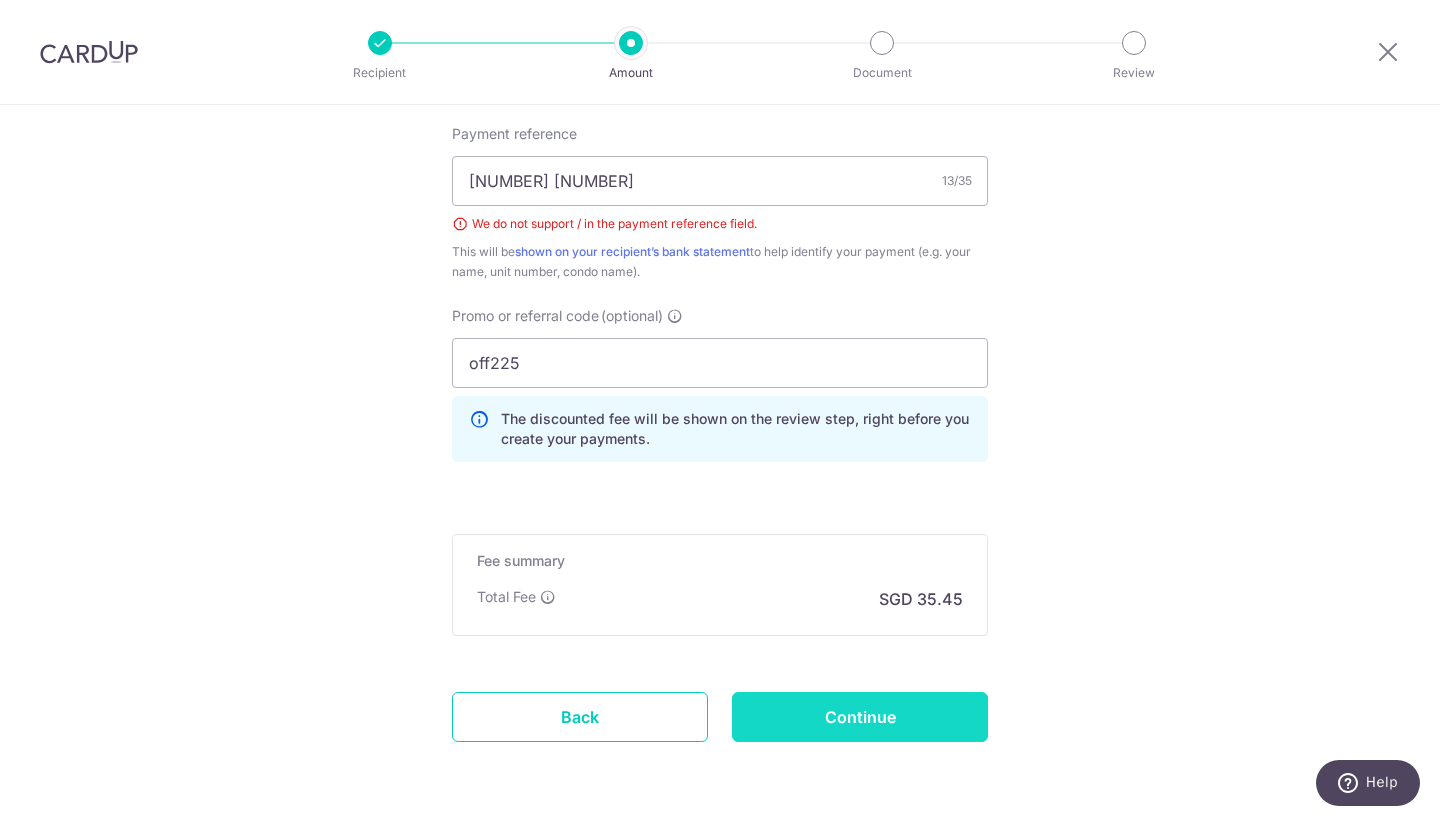 click on "Continue" at bounding box center (860, 717) 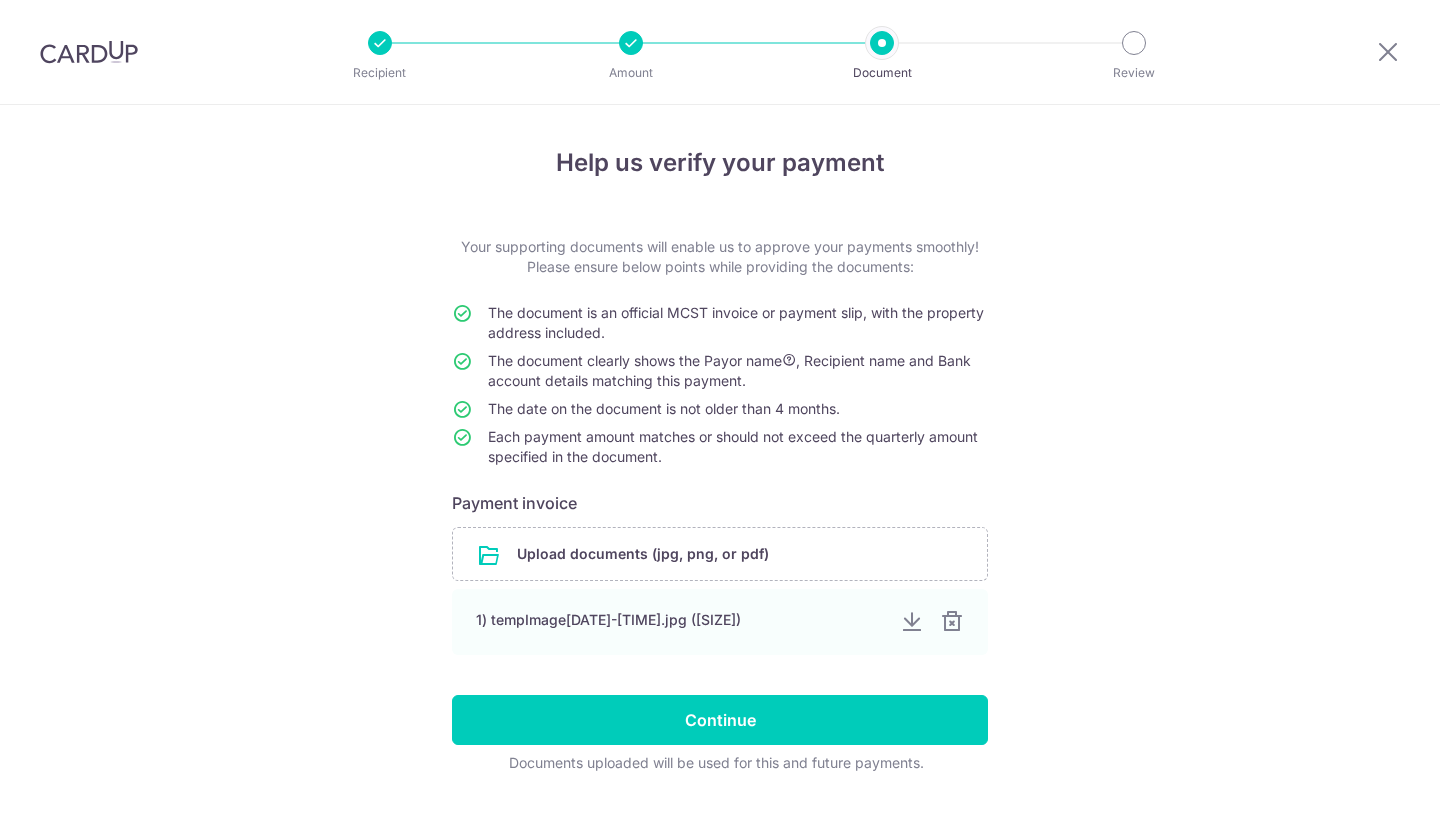 scroll, scrollTop: 0, scrollLeft: 0, axis: both 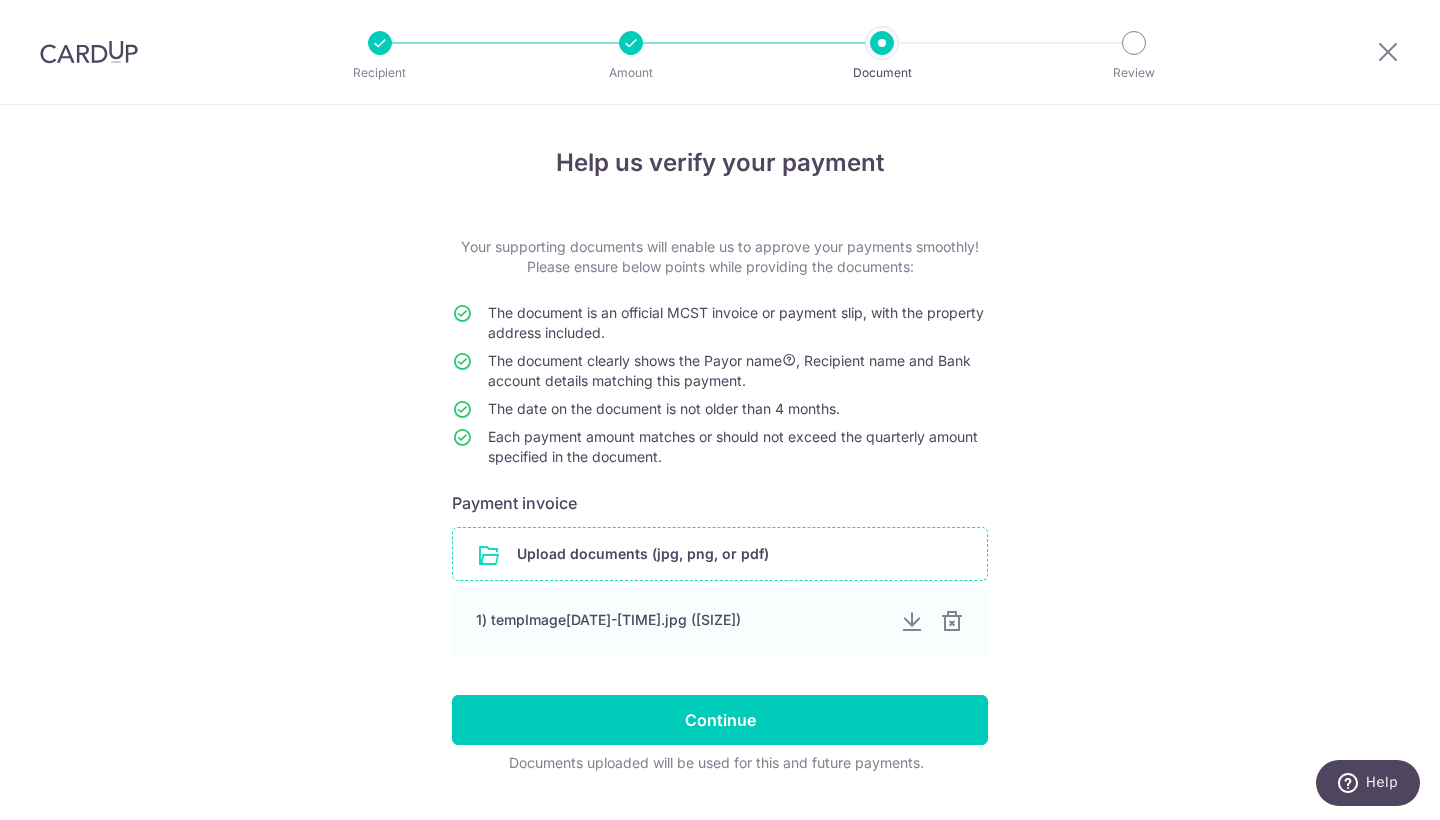 click at bounding box center [720, 554] 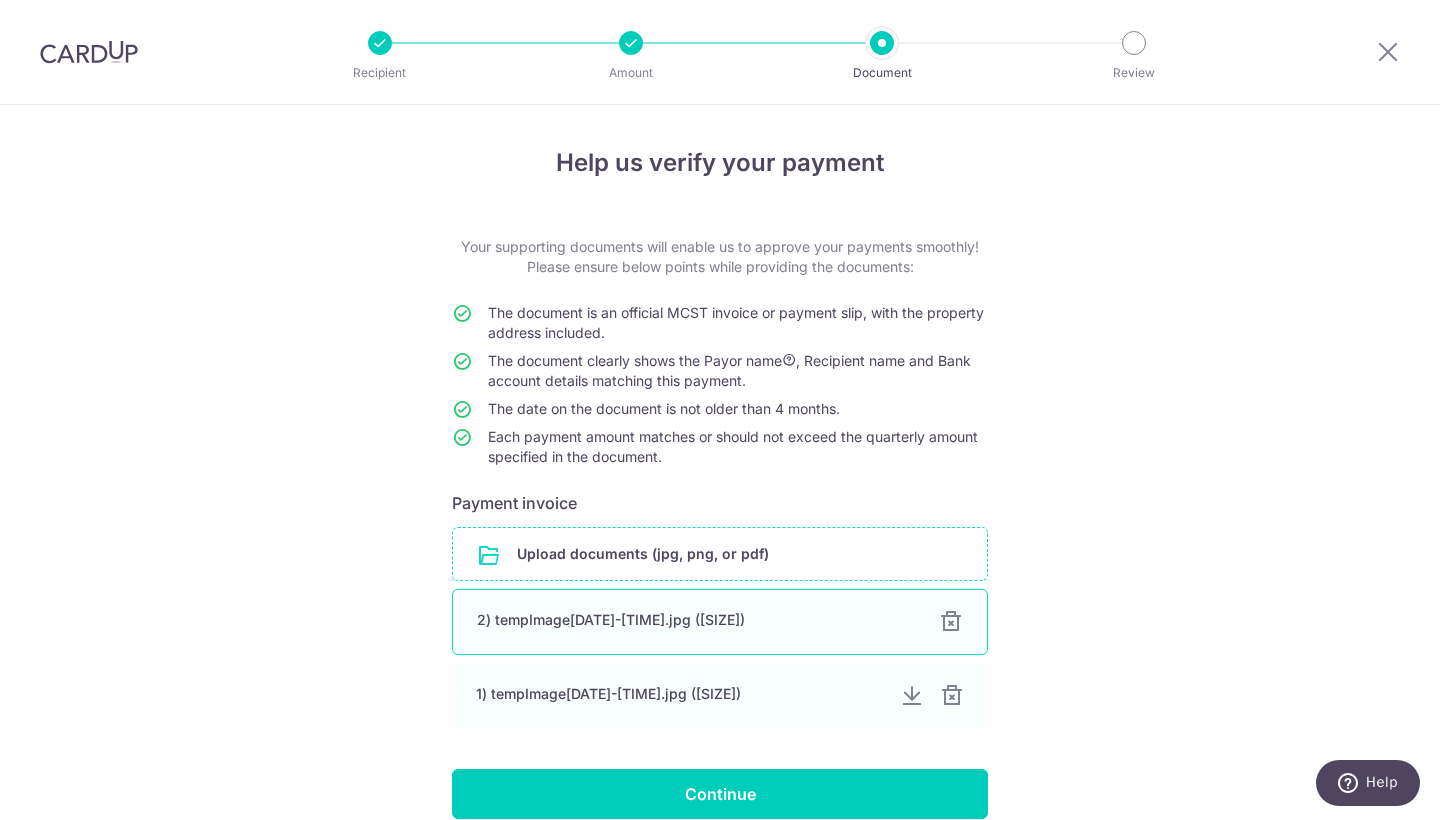 click on "2) tempImagejA6Y7W.jpg (3.20 MB) 100%" at bounding box center (720, 622) 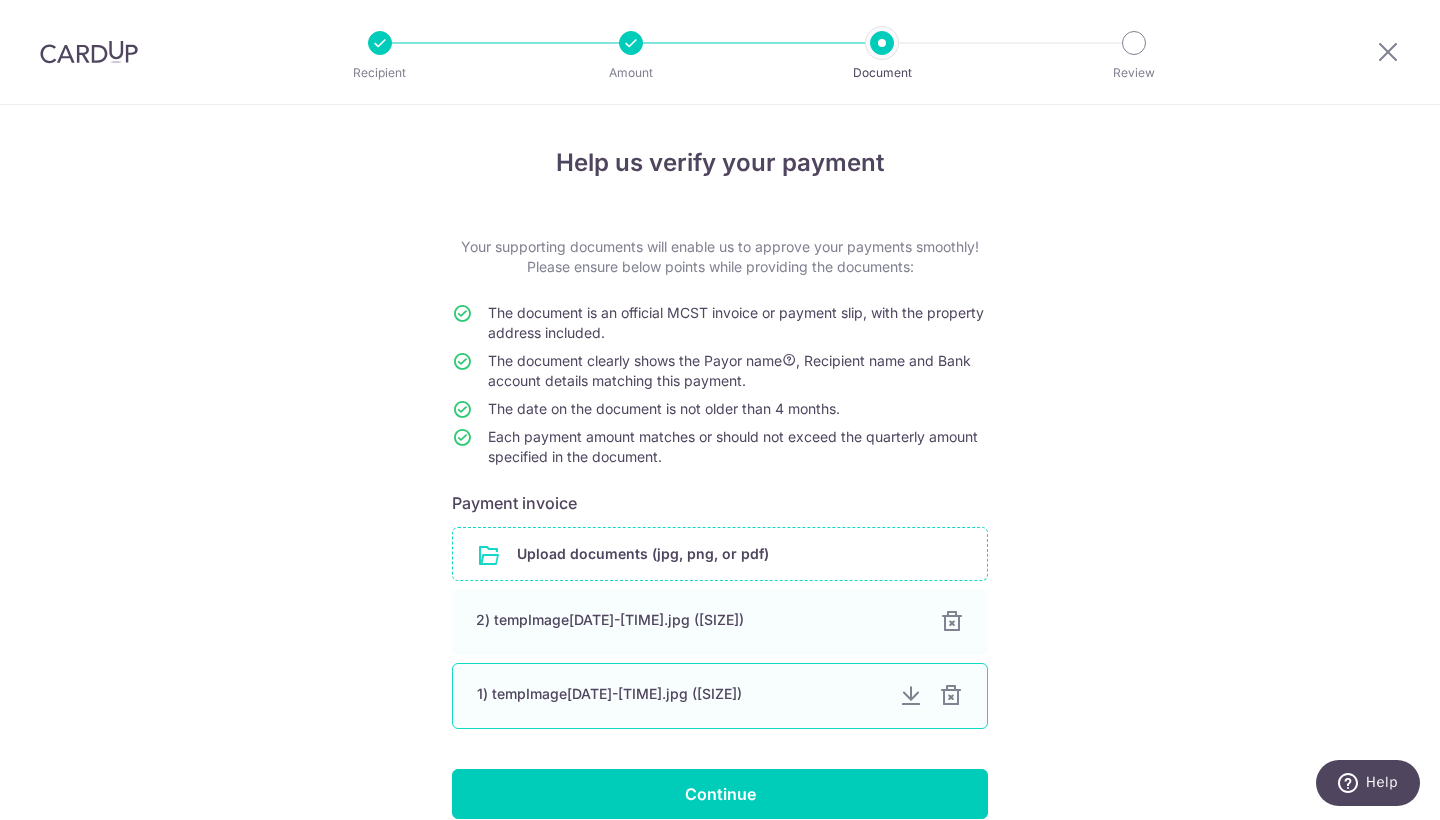 click at bounding box center (911, 696) 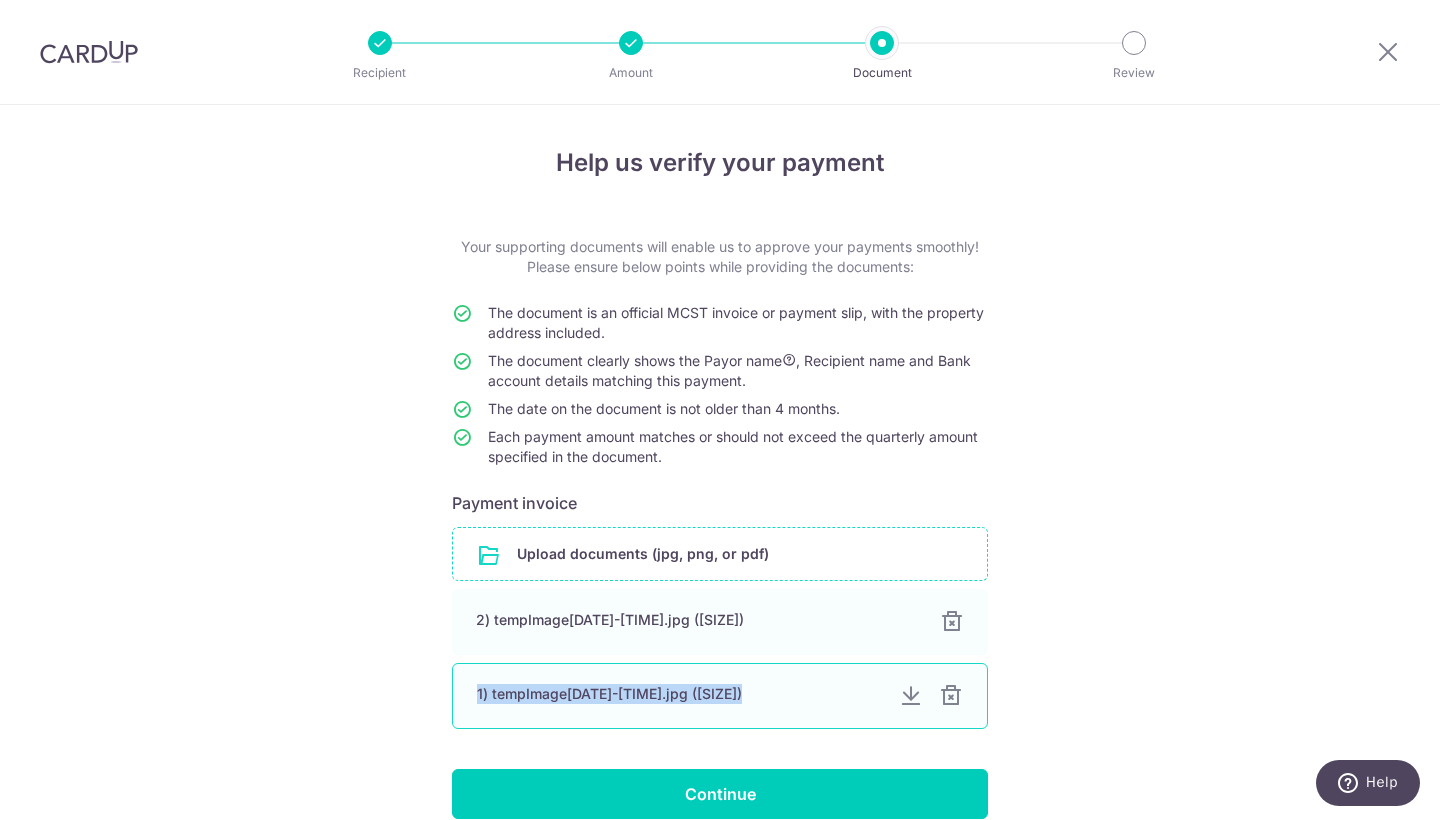 click on "1) tempImageYgsNZT-20250717-203724.jpg (2.27 MB)" at bounding box center (680, 694) 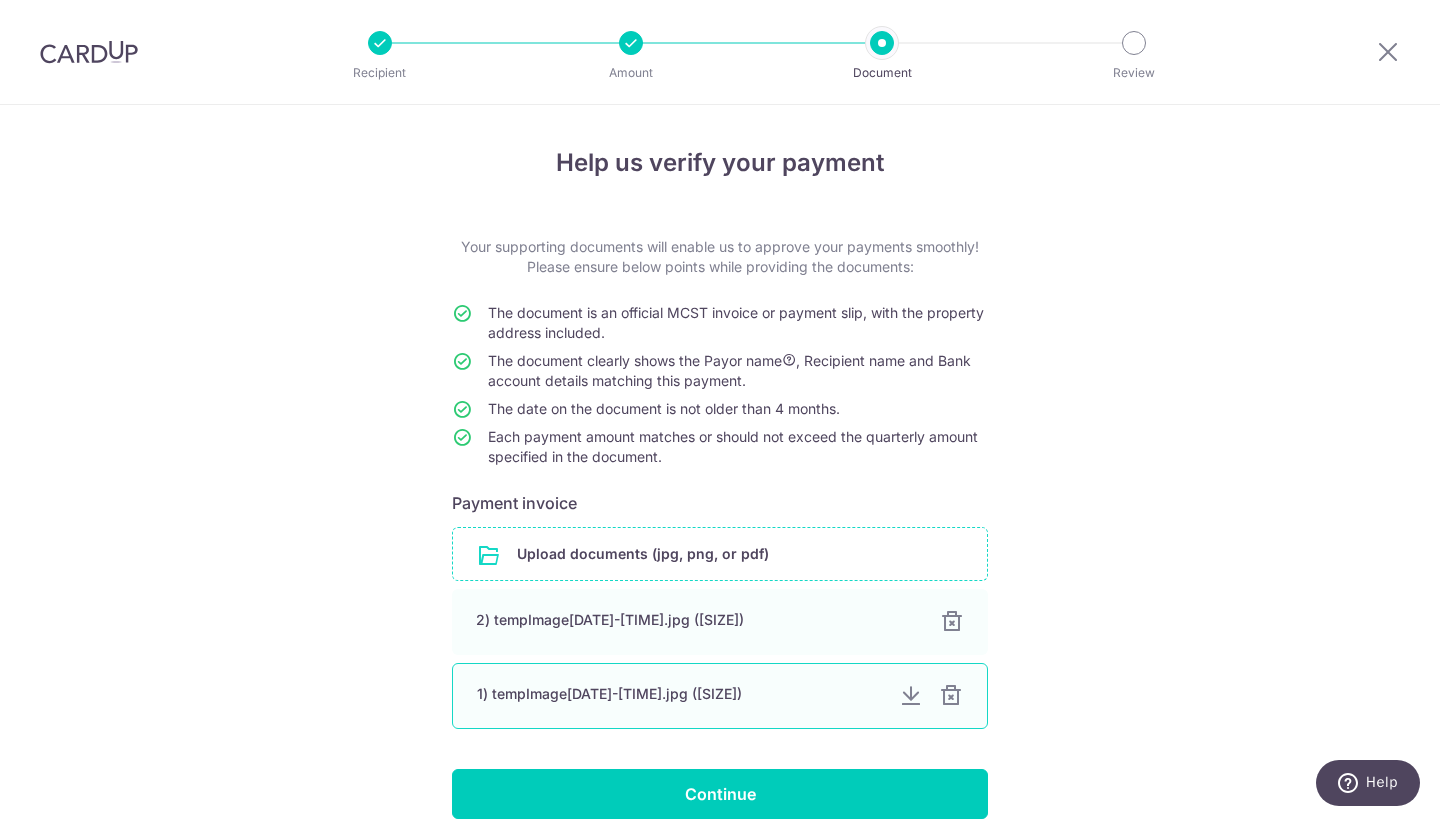click at bounding box center [911, 696] 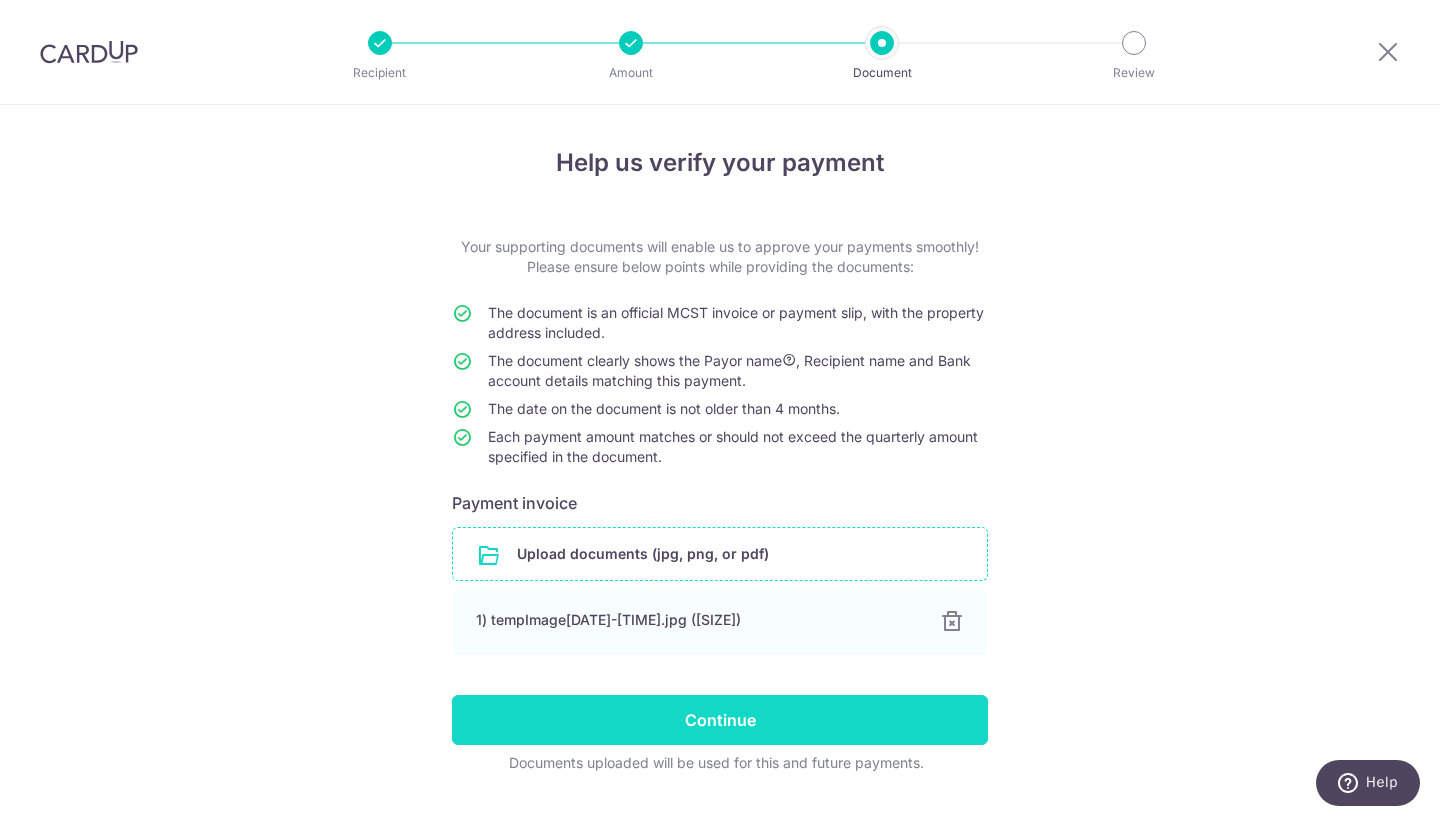 click on "Continue" at bounding box center [720, 720] 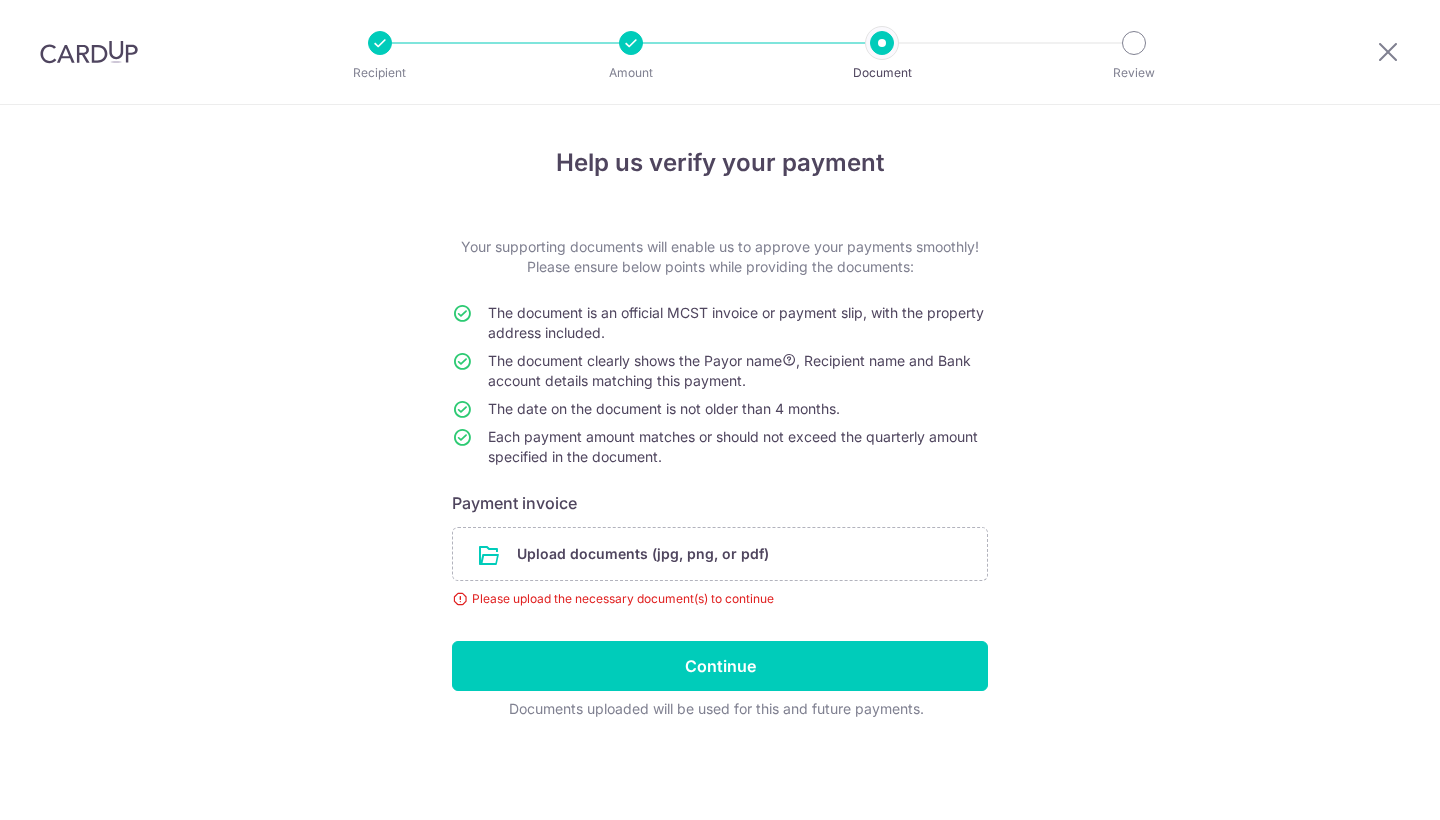 scroll, scrollTop: 0, scrollLeft: 0, axis: both 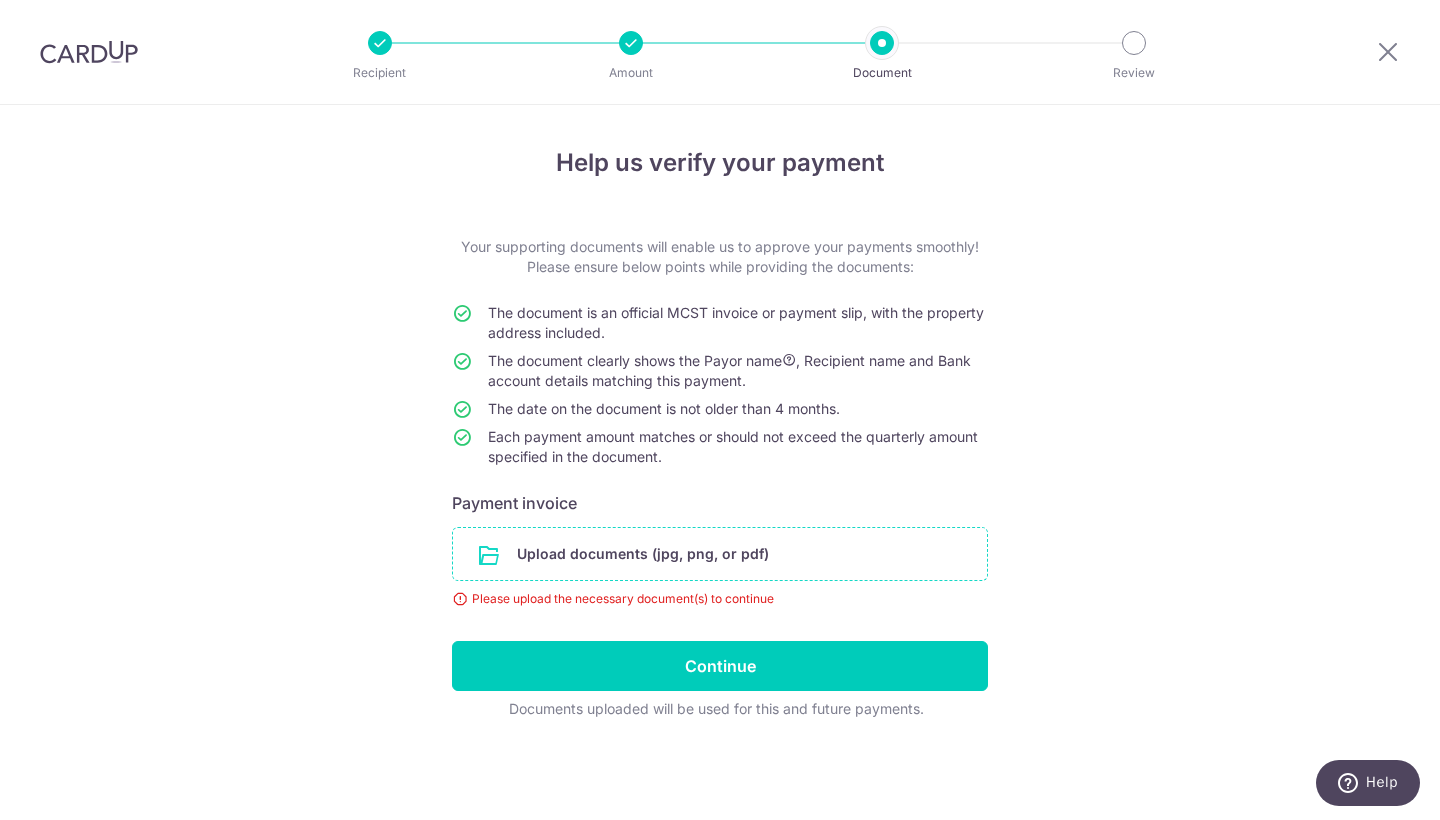 click at bounding box center (720, 554) 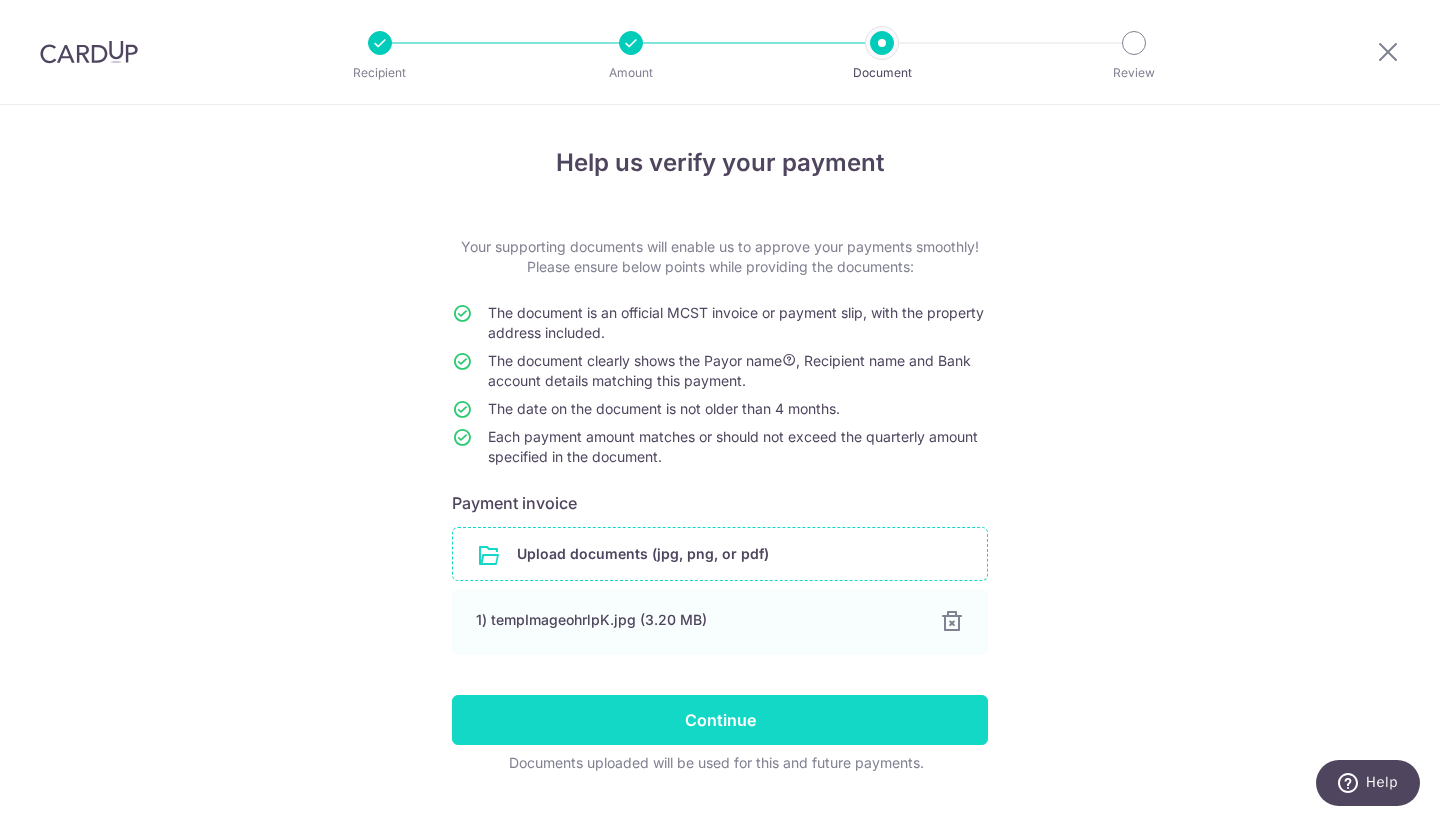 click on "Continue" at bounding box center (720, 720) 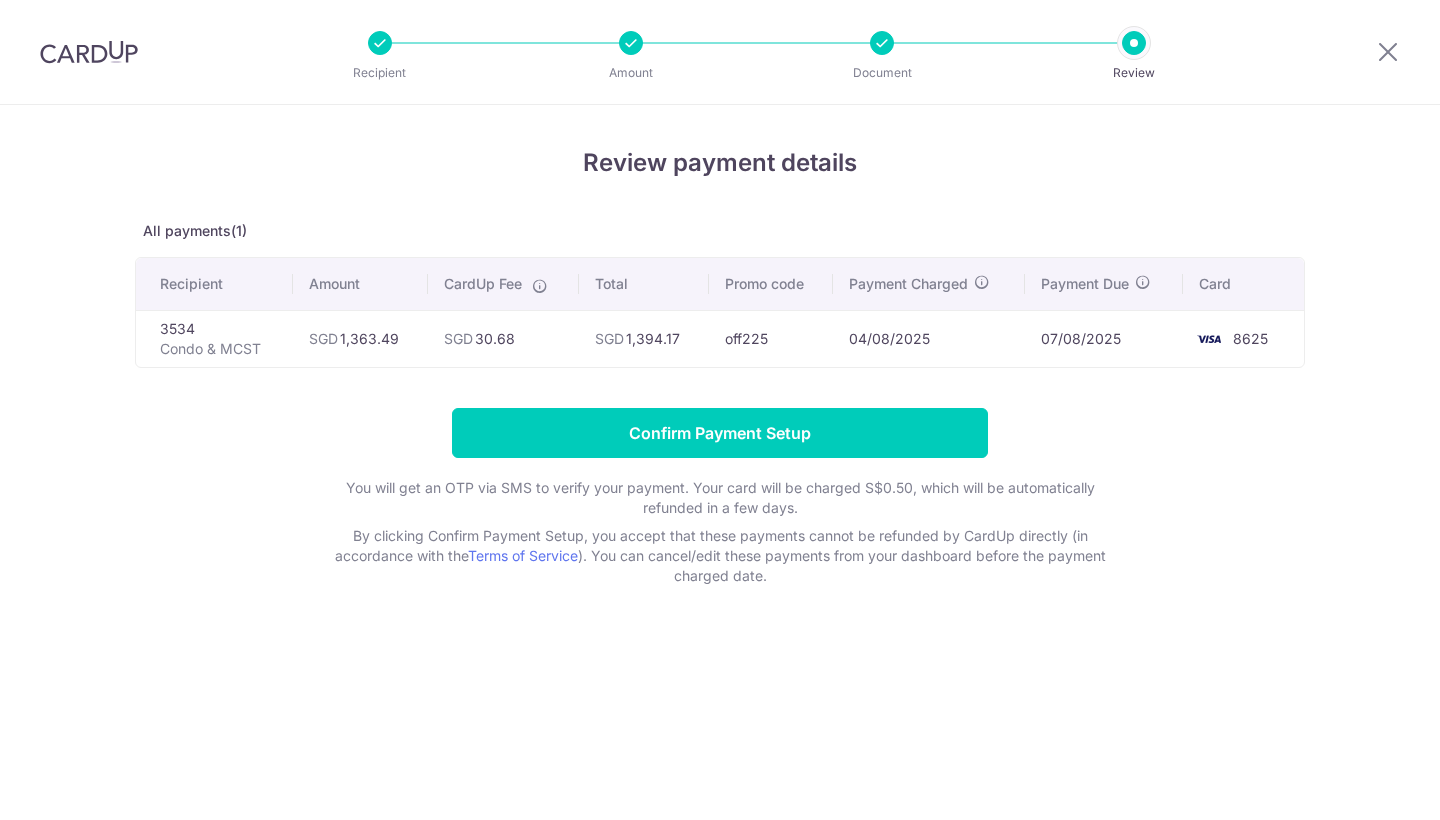 scroll, scrollTop: 0, scrollLeft: 0, axis: both 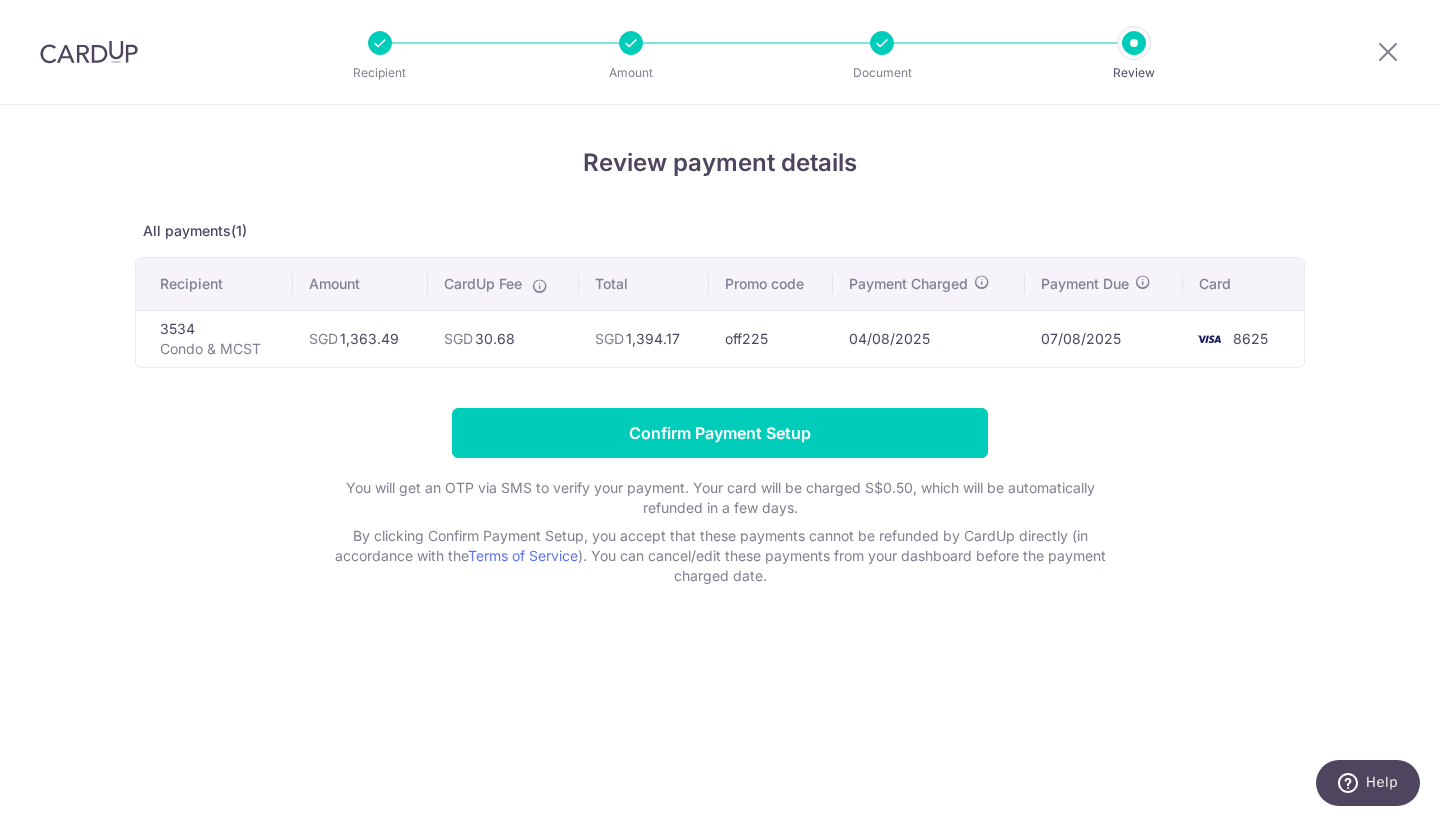 click on "Document" at bounding box center (882, 73) 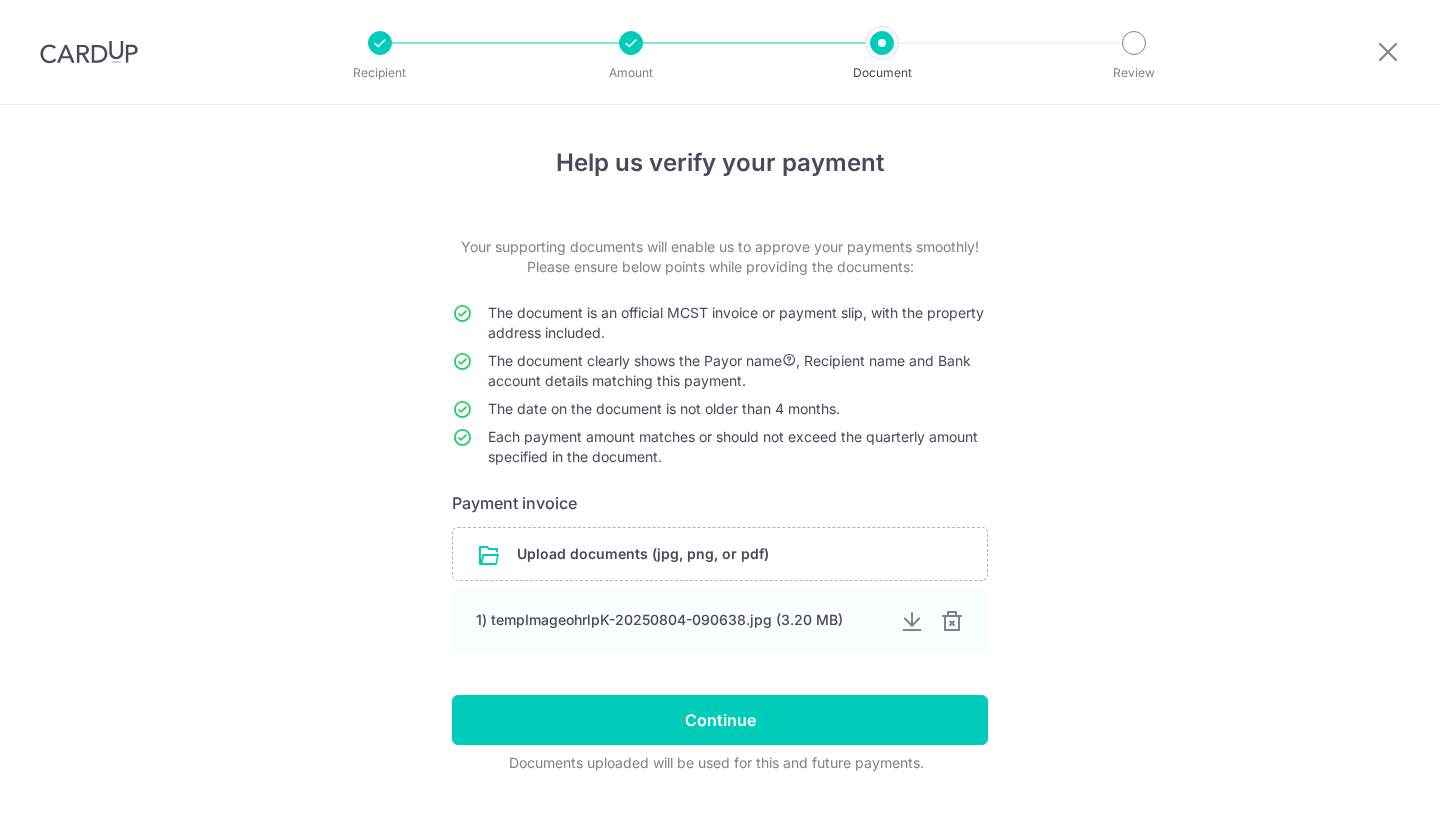 scroll, scrollTop: 0, scrollLeft: 0, axis: both 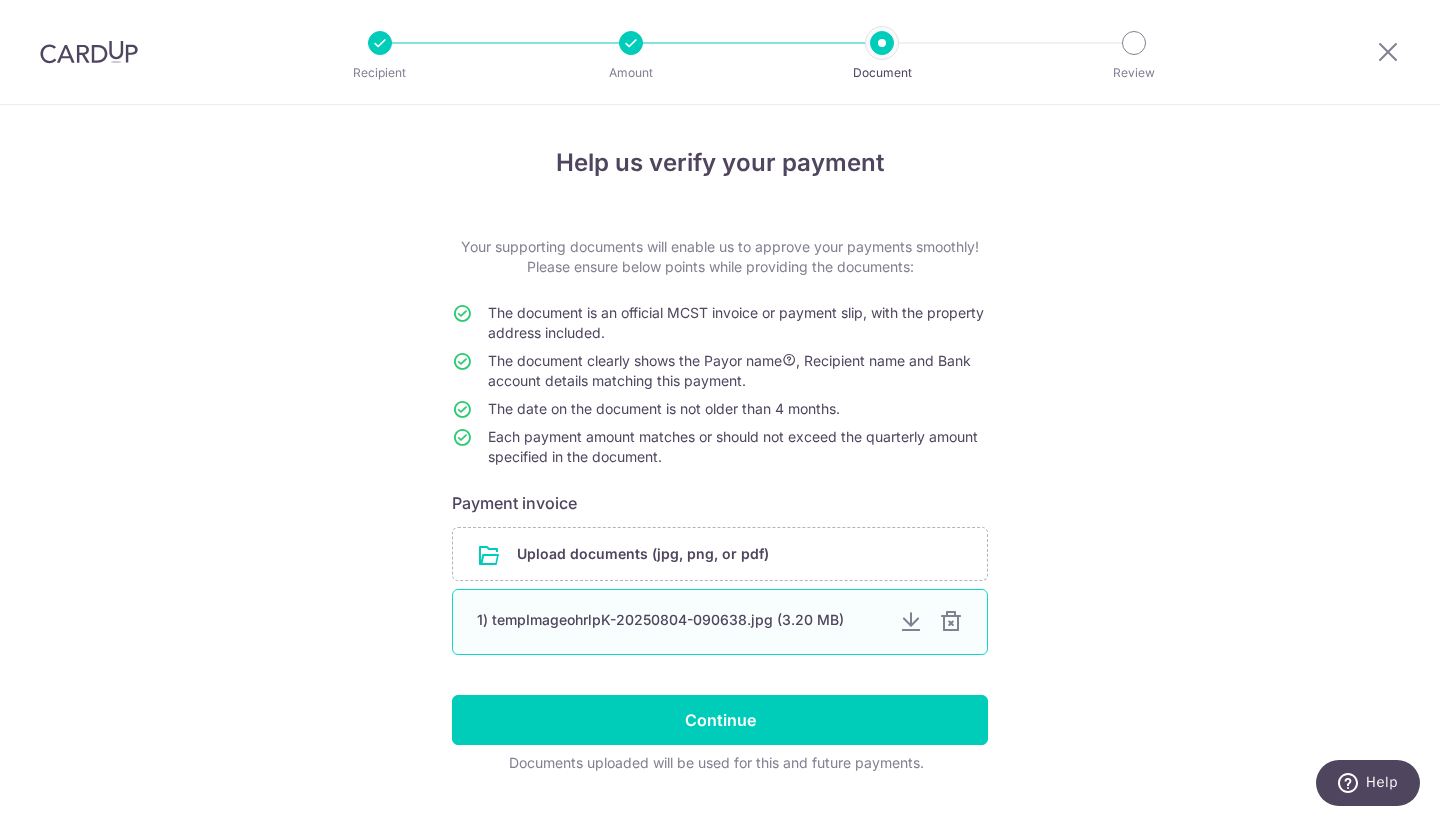 click at bounding box center (951, 622) 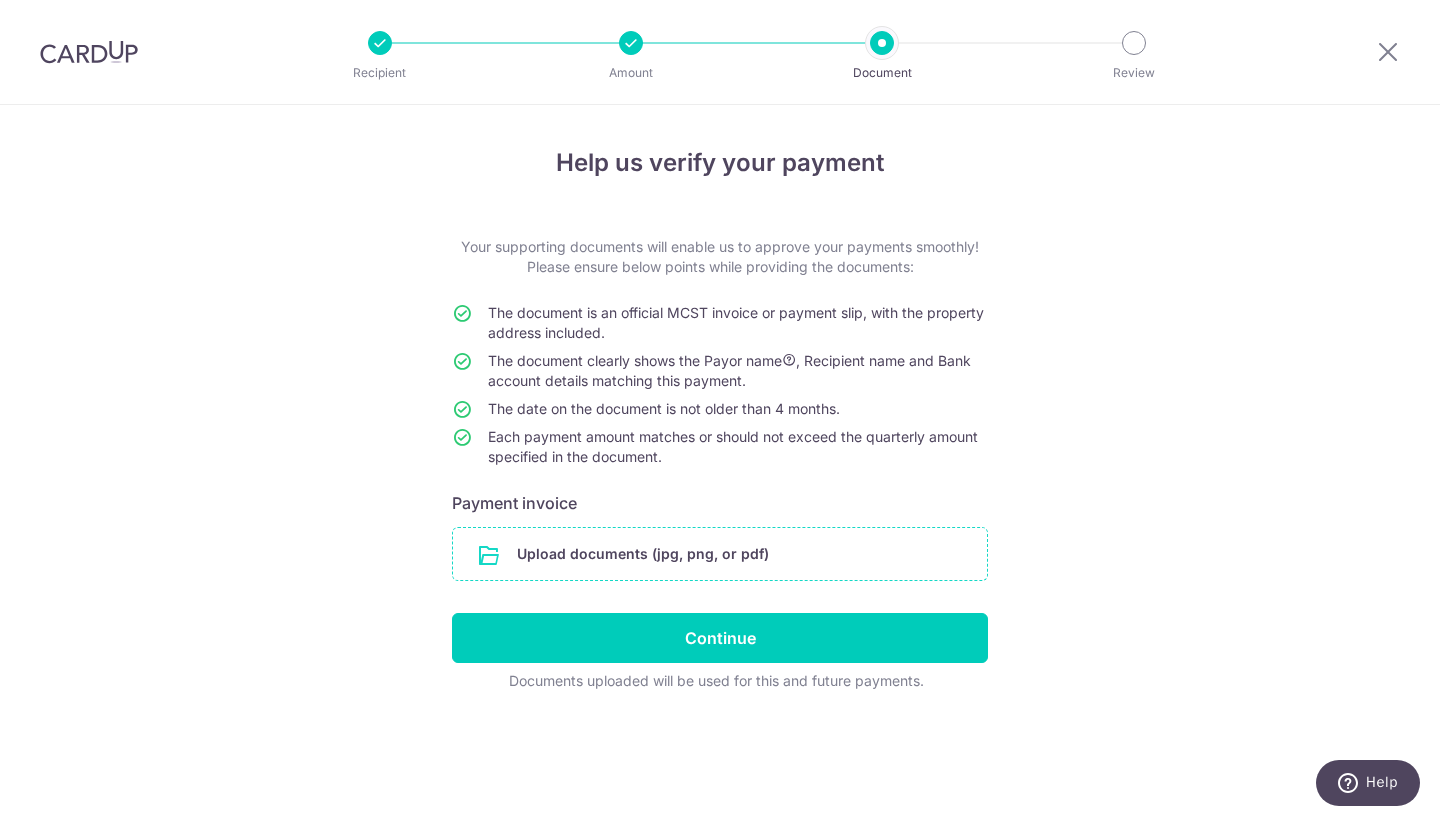 click at bounding box center (720, 554) 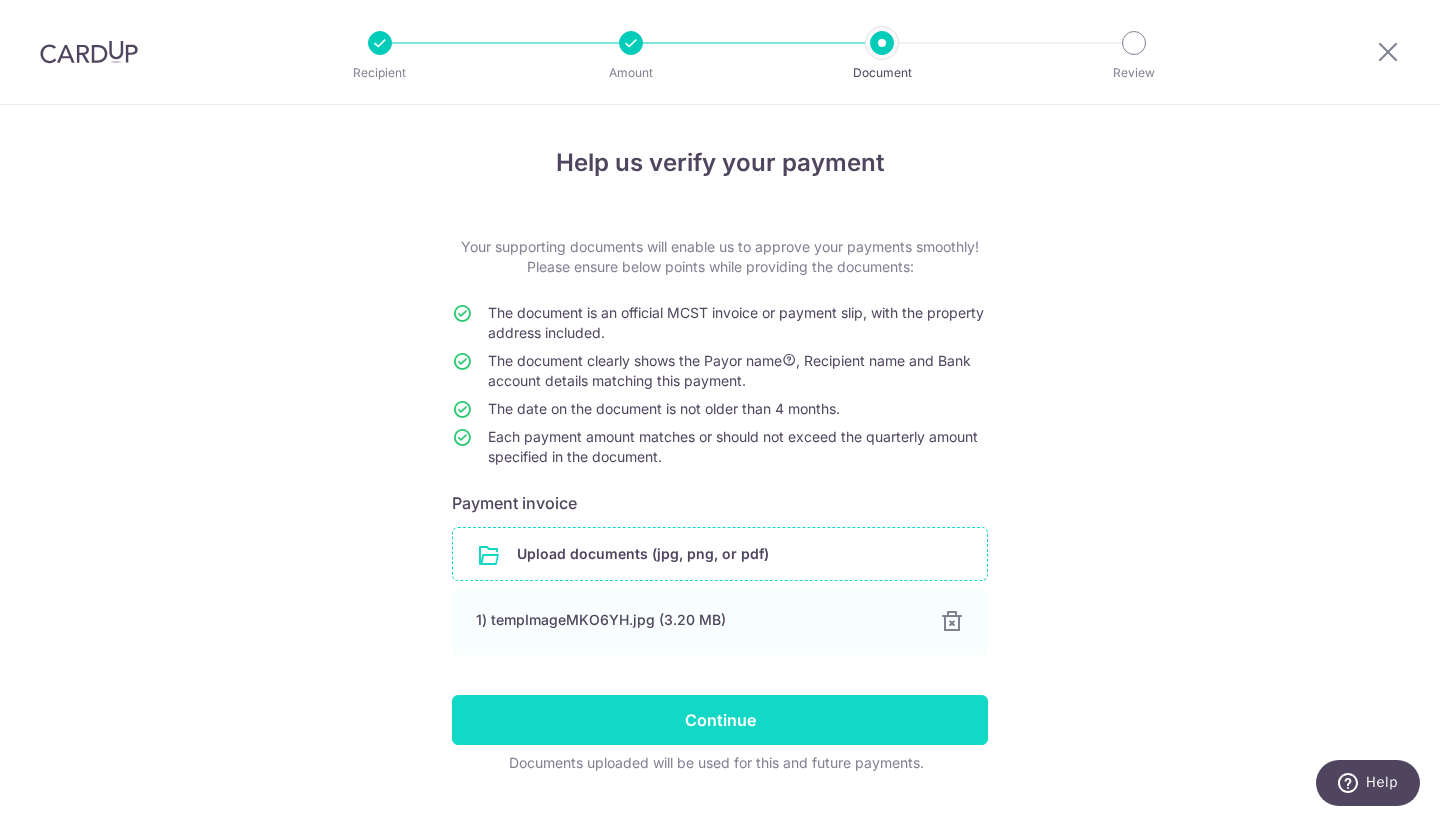click on "Continue" at bounding box center [720, 720] 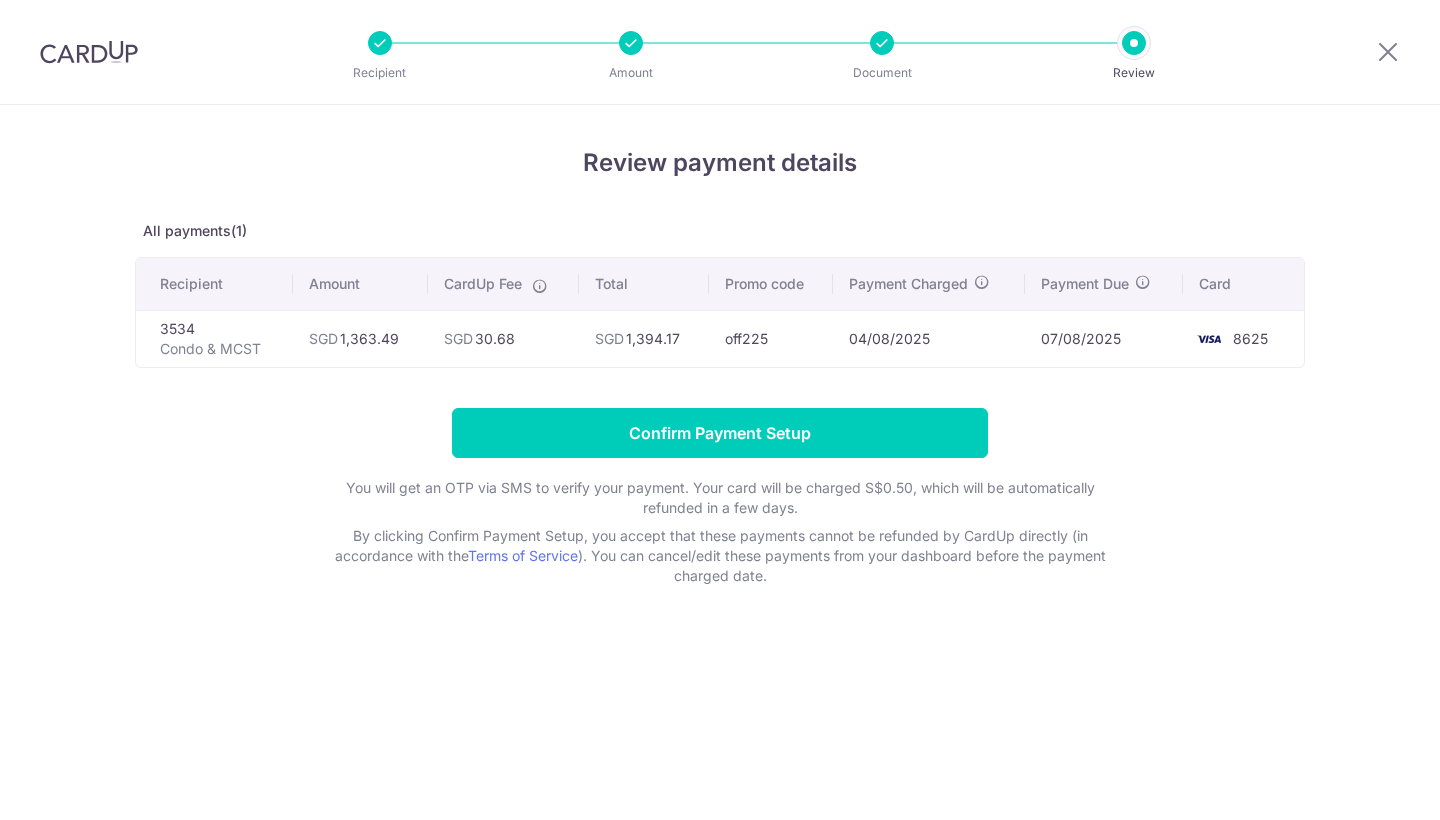scroll, scrollTop: 0, scrollLeft: 0, axis: both 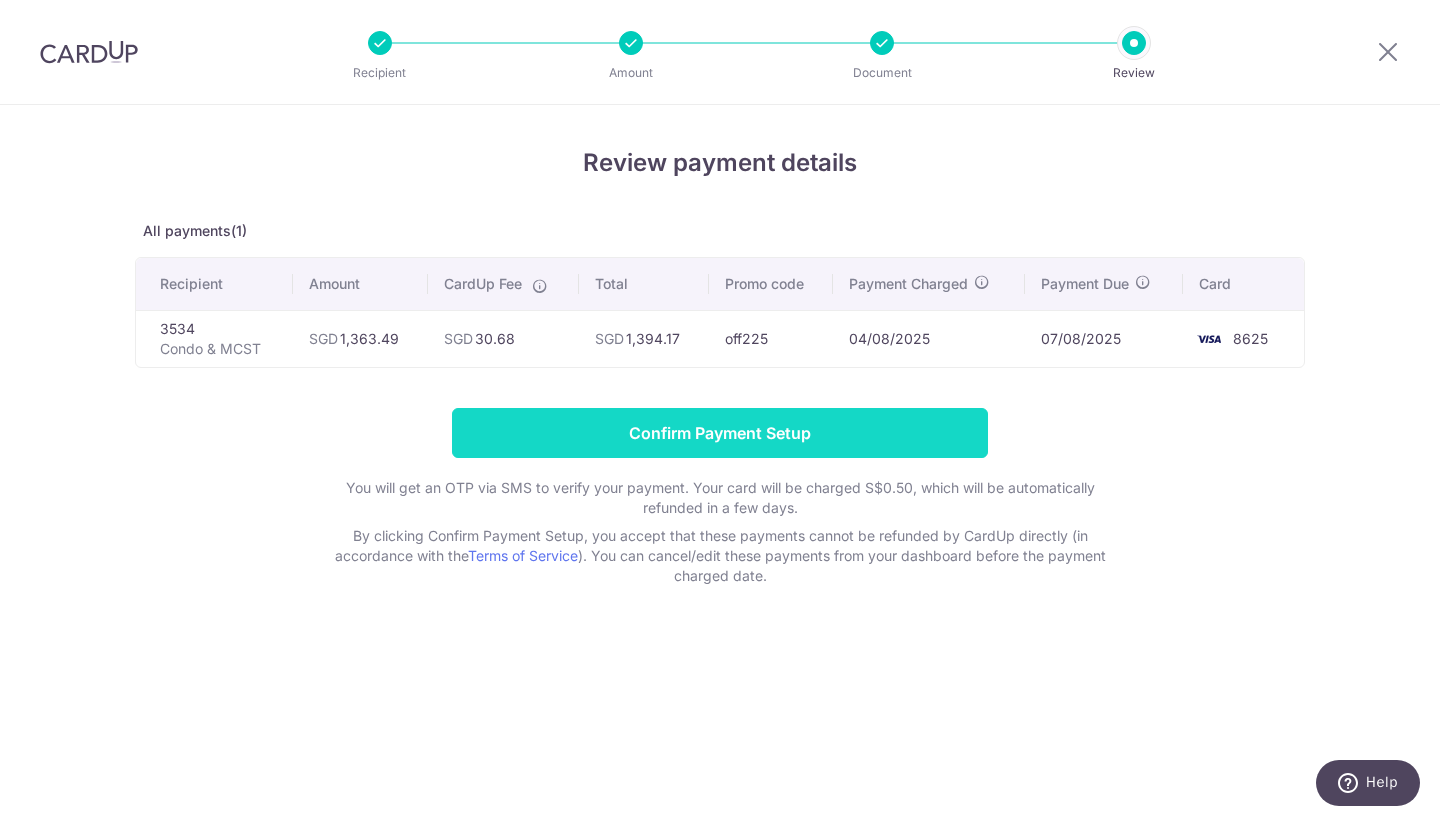 click on "Confirm Payment Setup" at bounding box center [720, 433] 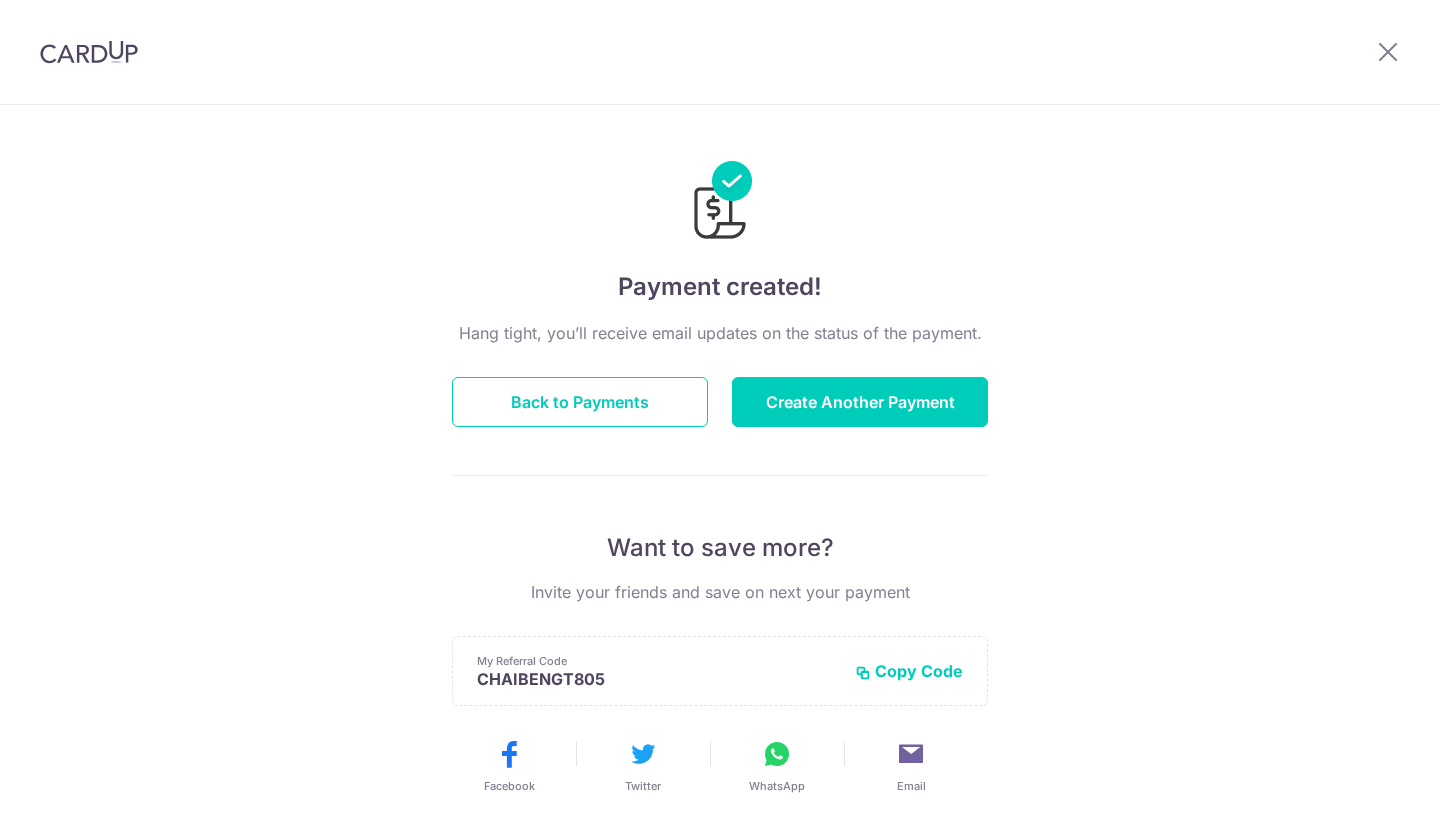scroll, scrollTop: 0, scrollLeft: 0, axis: both 